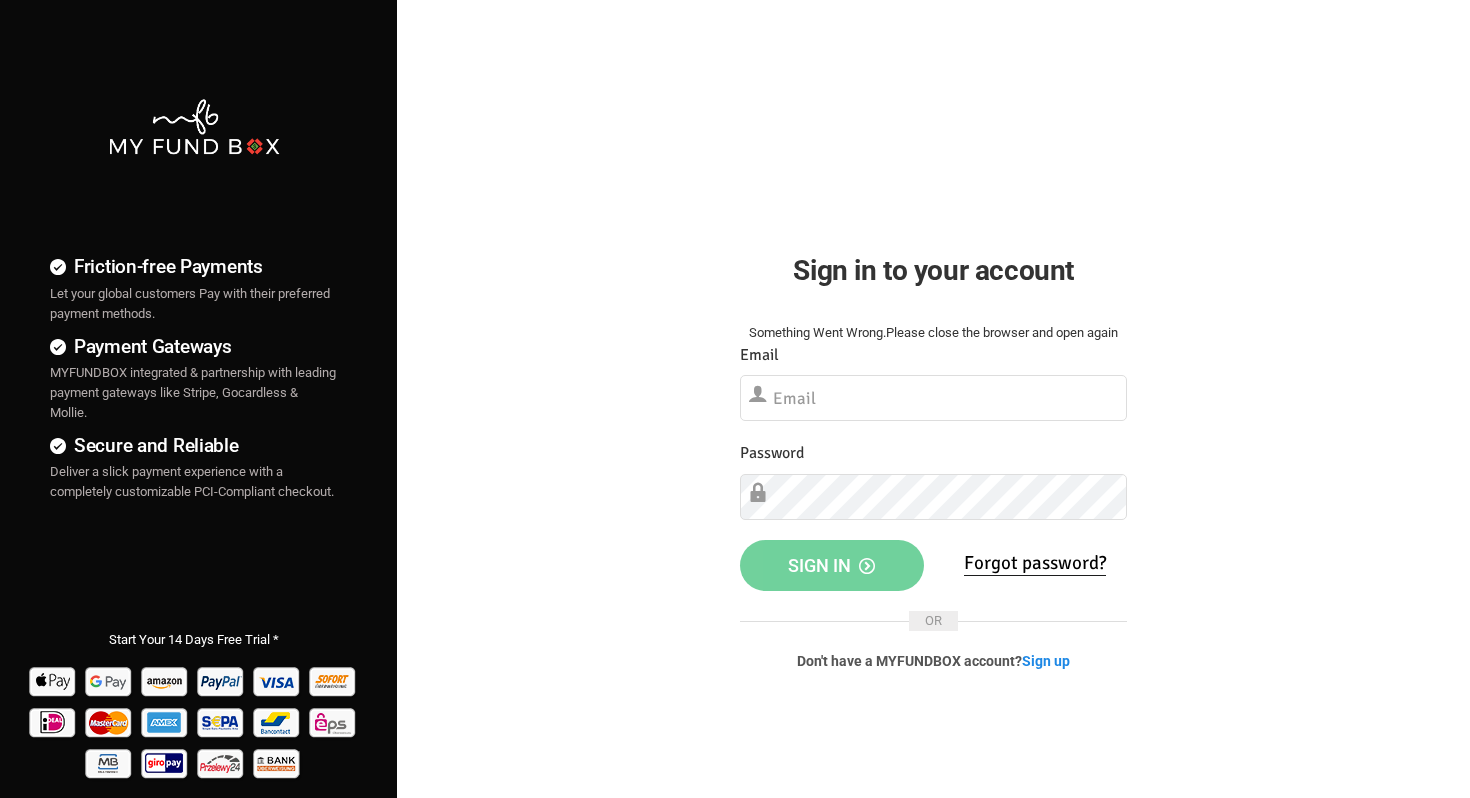 scroll, scrollTop: 0, scrollLeft: 0, axis: both 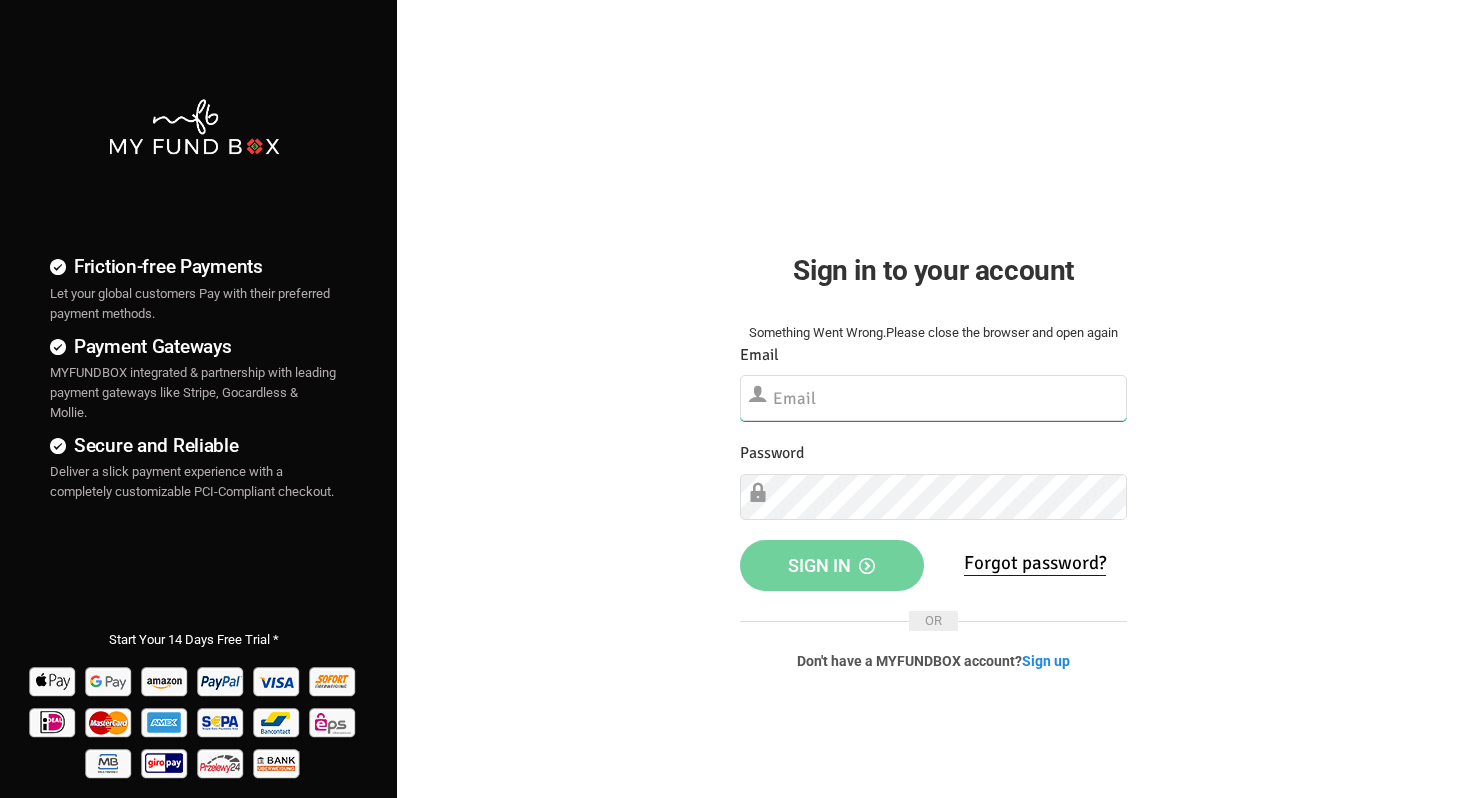 click at bounding box center (933, 398) 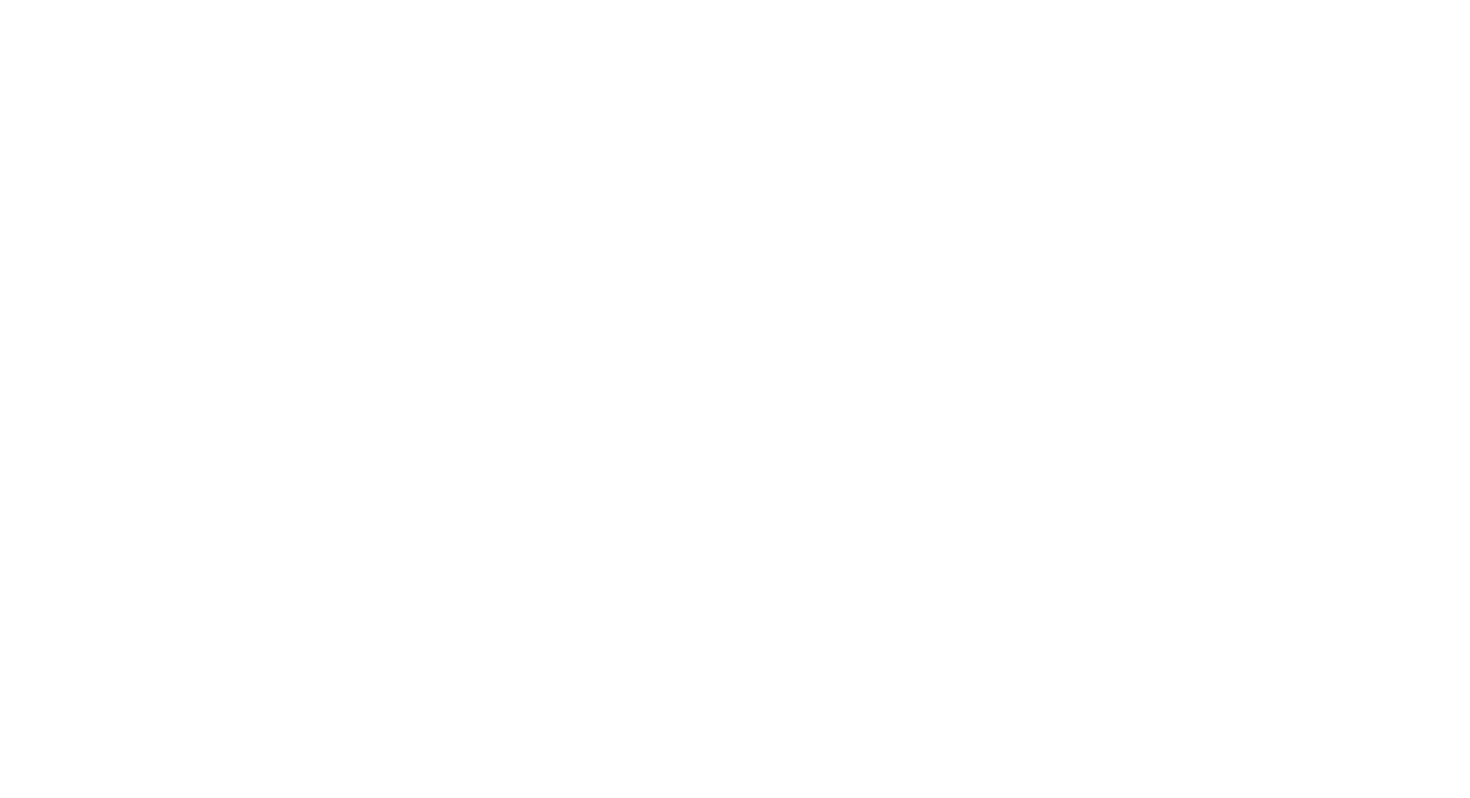 scroll, scrollTop: 0, scrollLeft: 0, axis: both 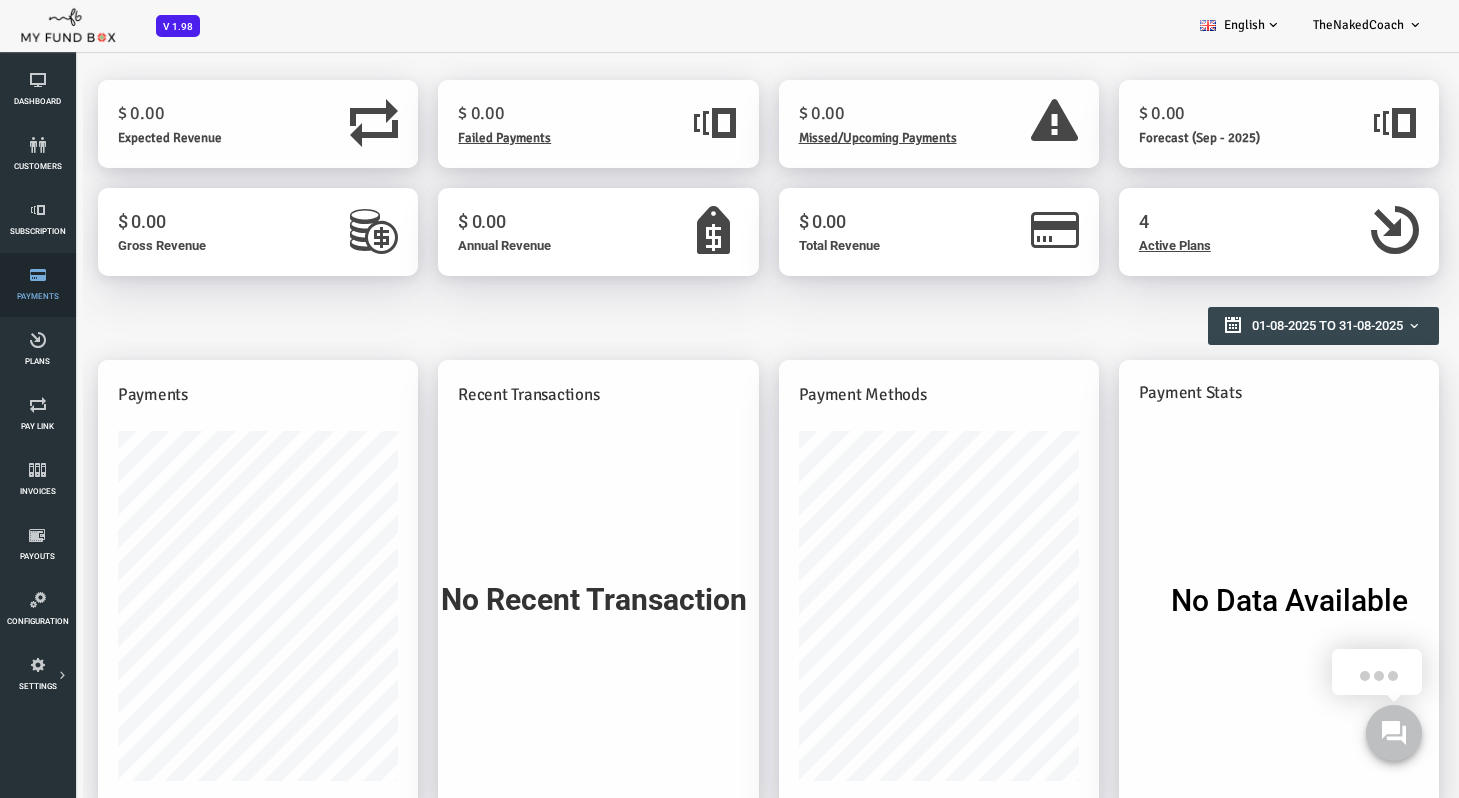 click at bounding box center [37, 275] 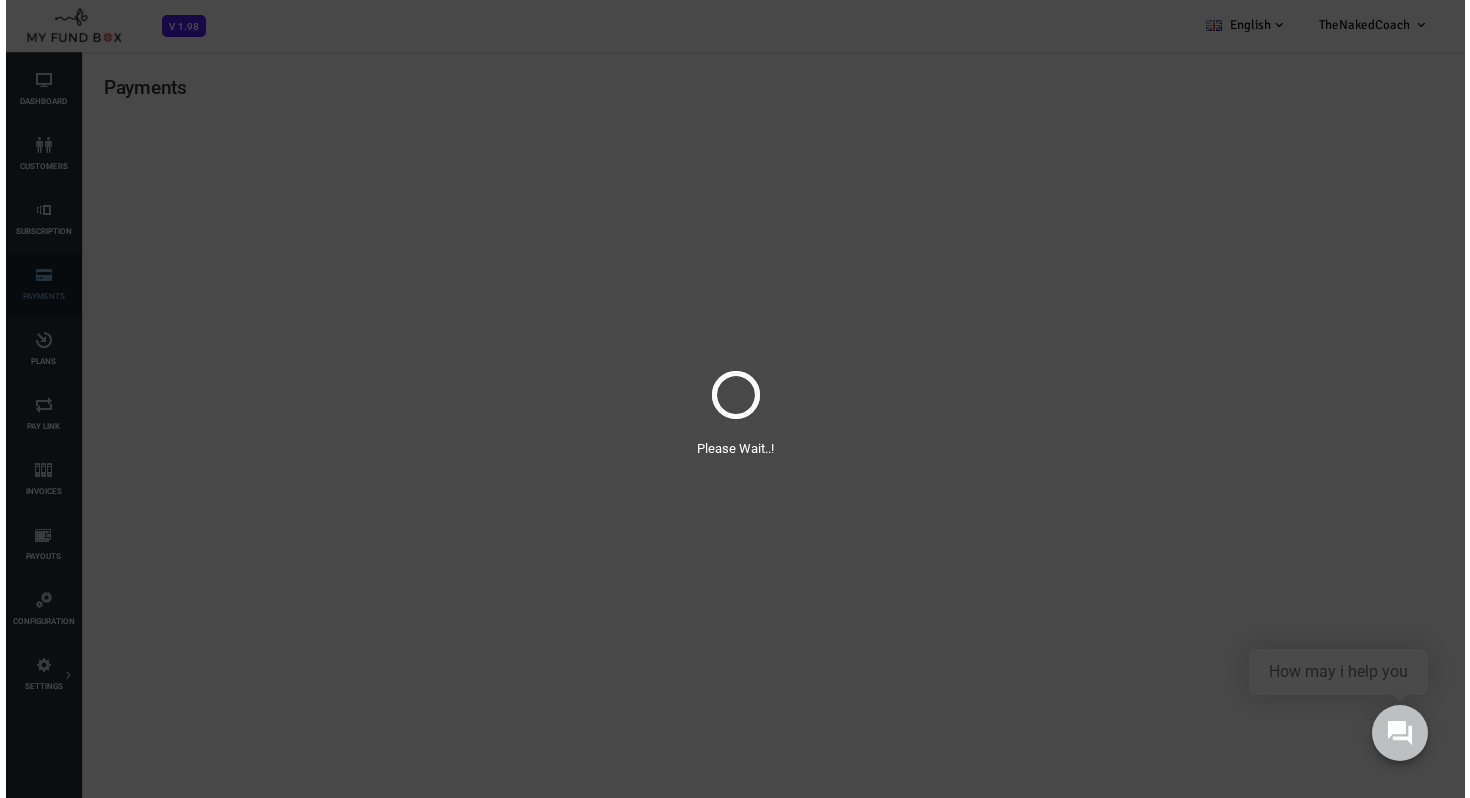 scroll, scrollTop: 0, scrollLeft: 0, axis: both 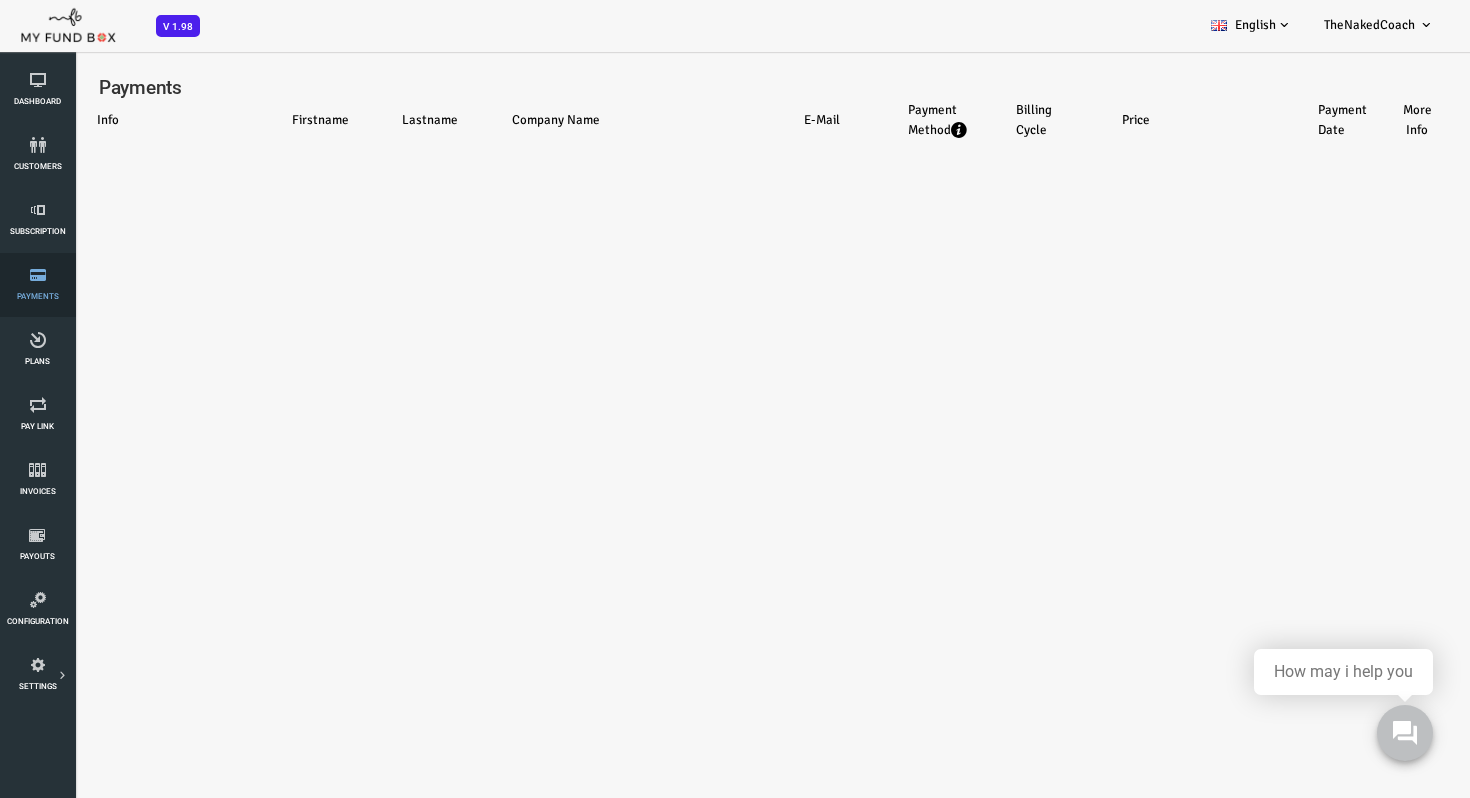 select on "100" 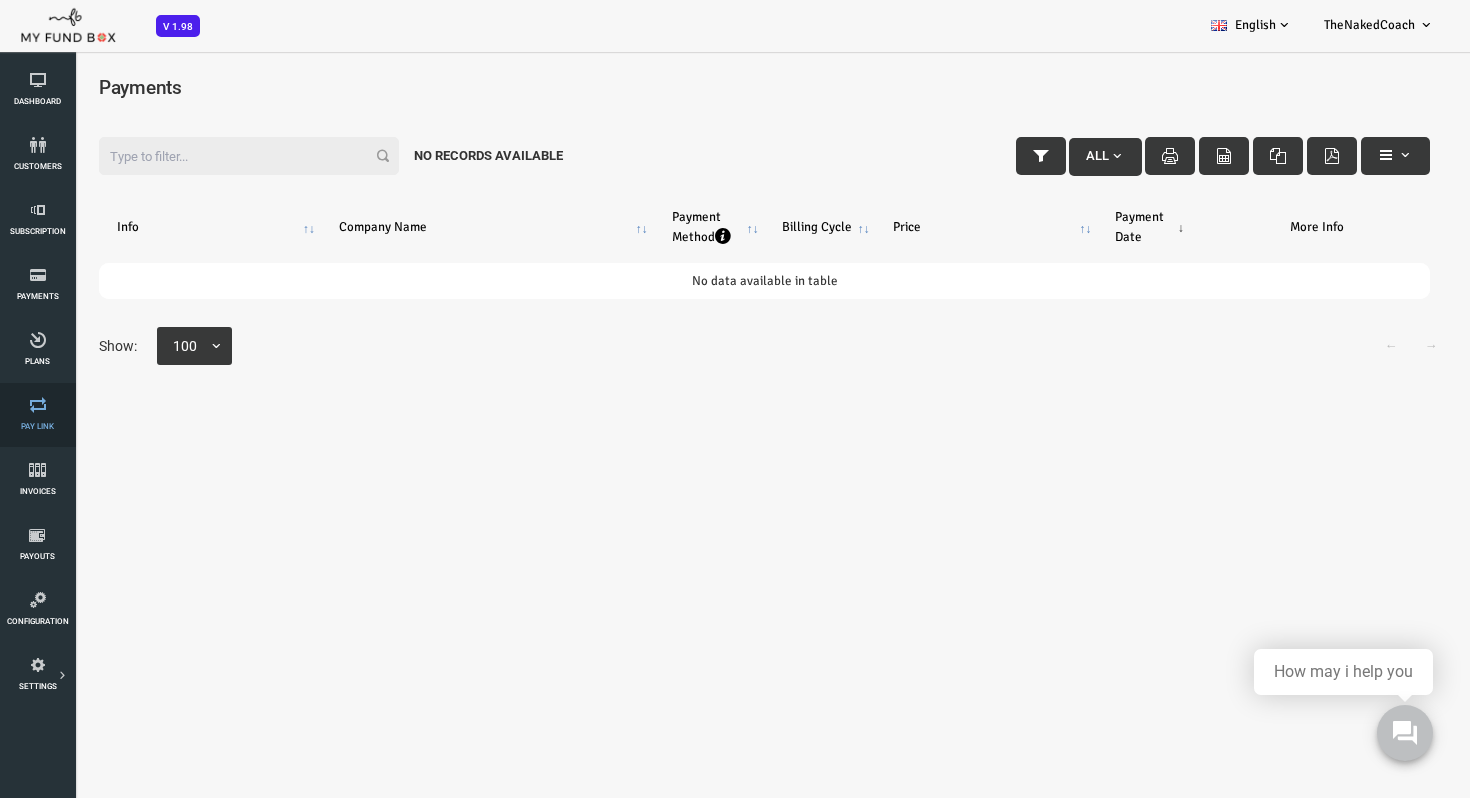 click at bounding box center [37, 405] 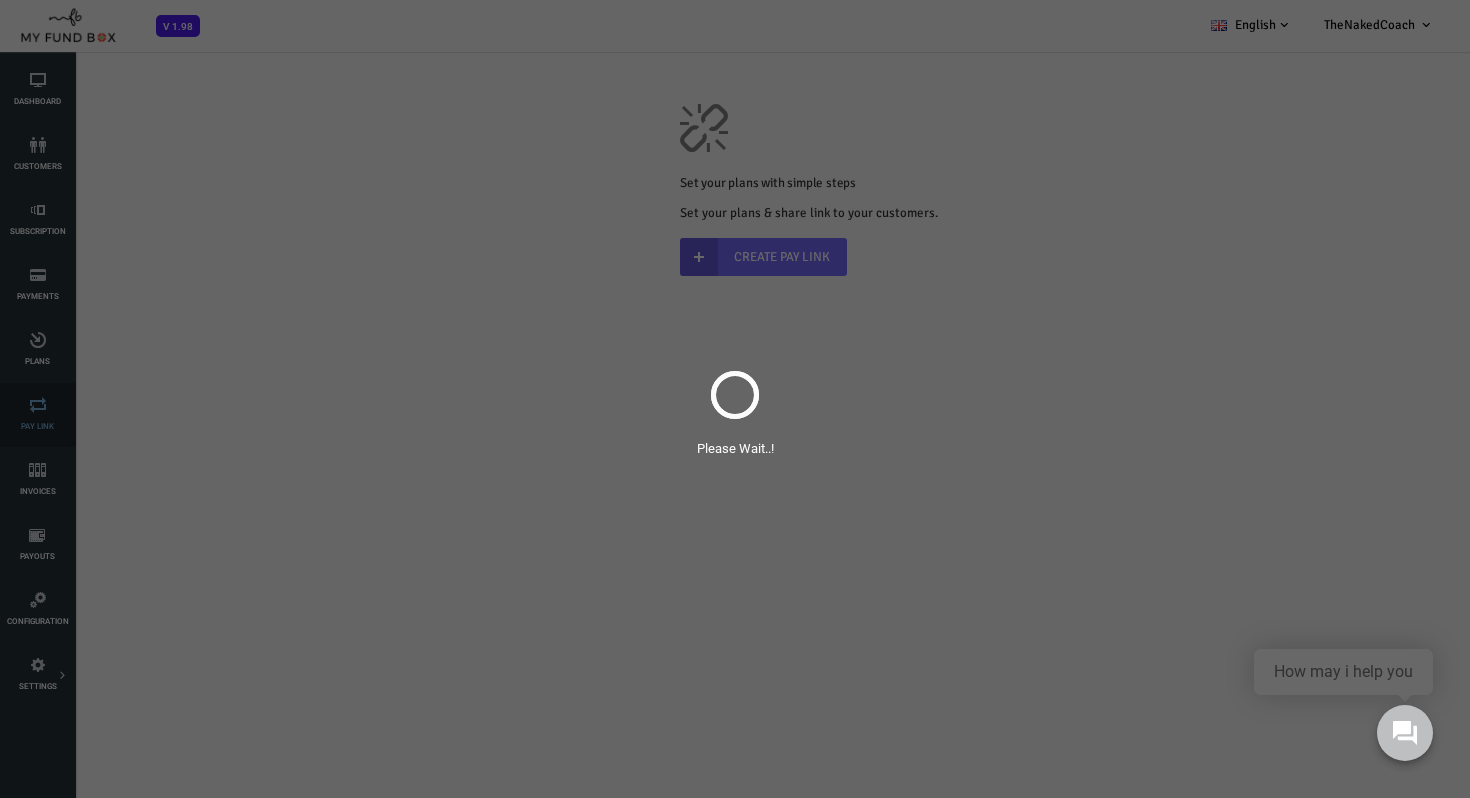 scroll, scrollTop: 0, scrollLeft: 0, axis: both 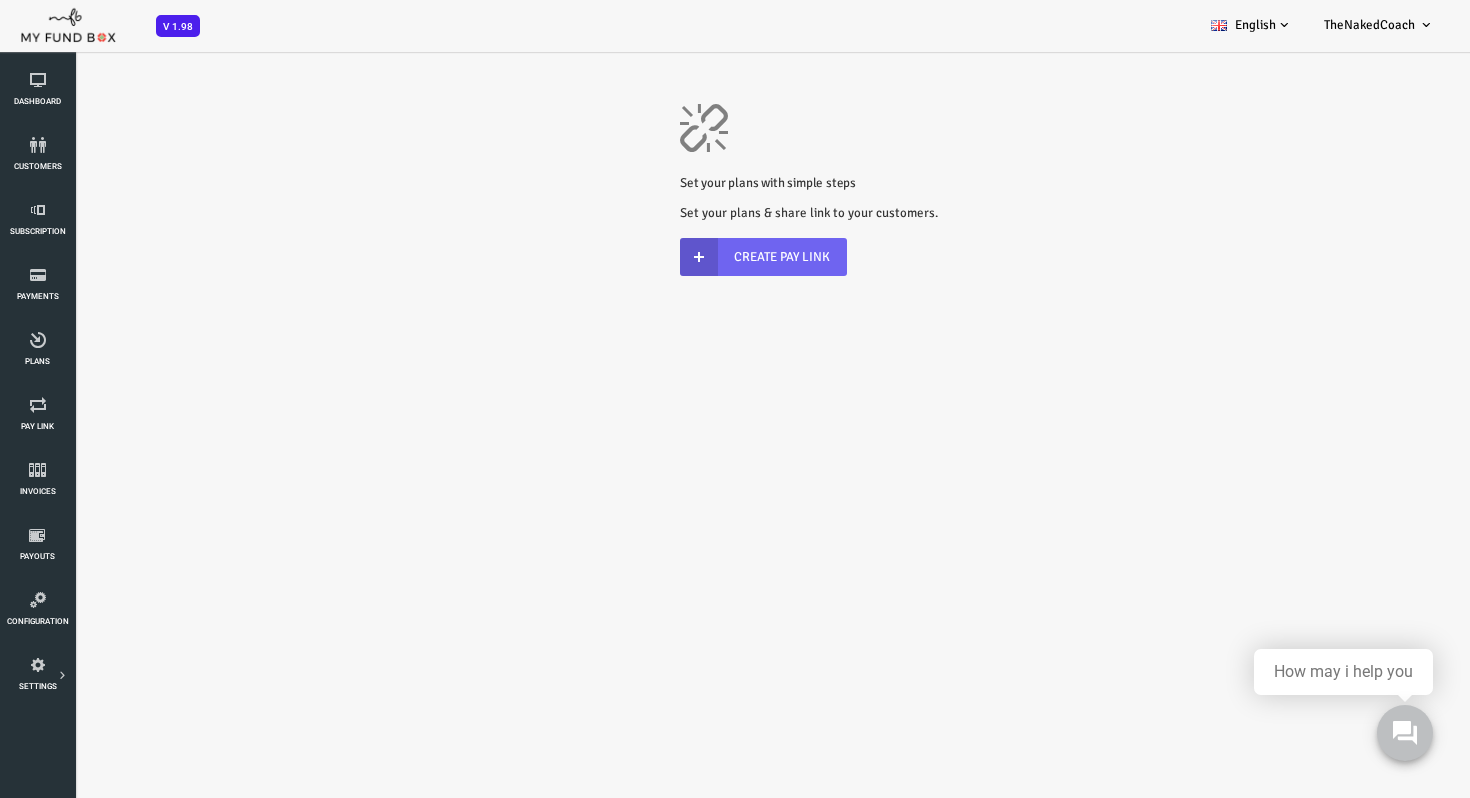 click on "Create Pay Link" at bounding box center [704, 257] 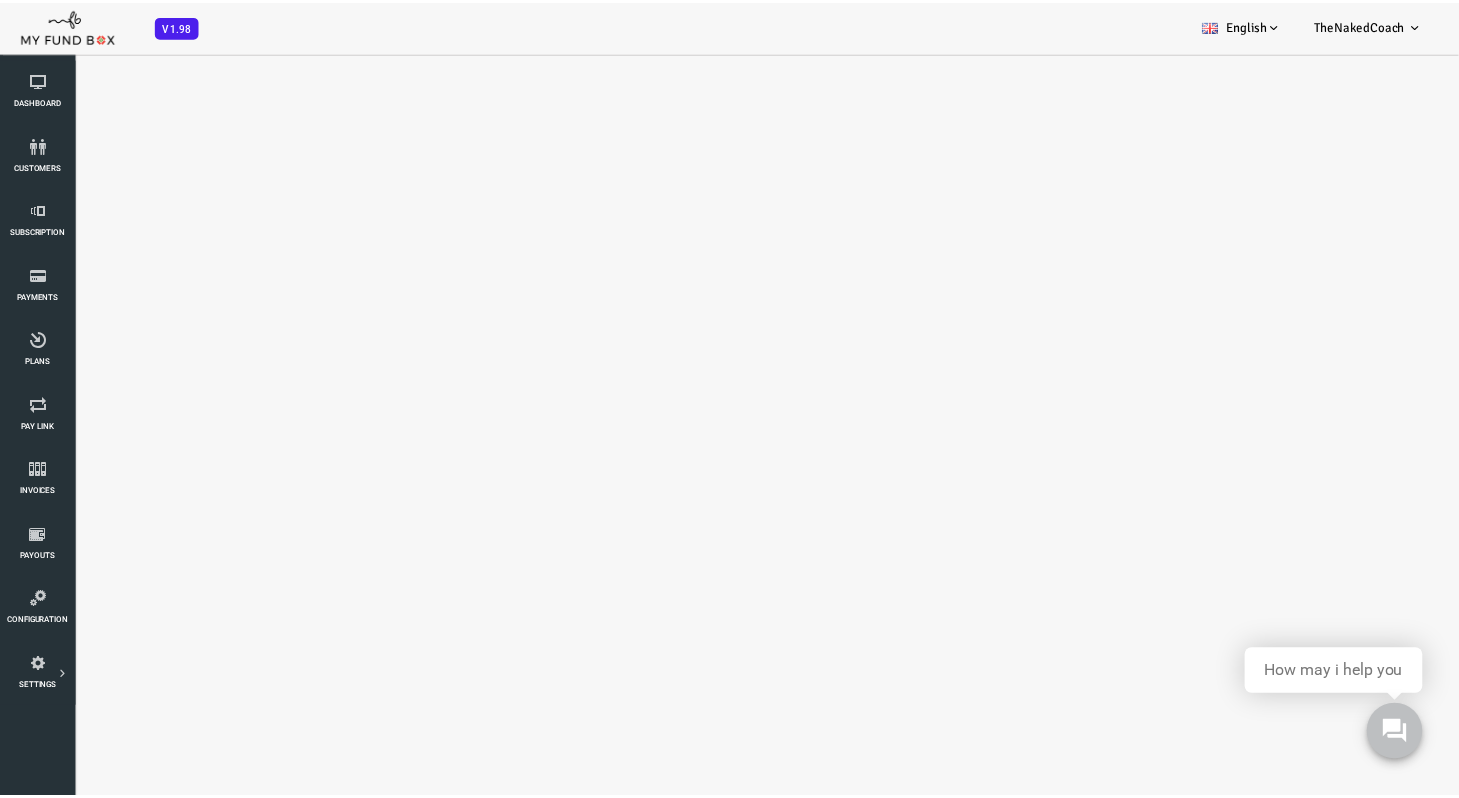 scroll, scrollTop: 0, scrollLeft: 0, axis: both 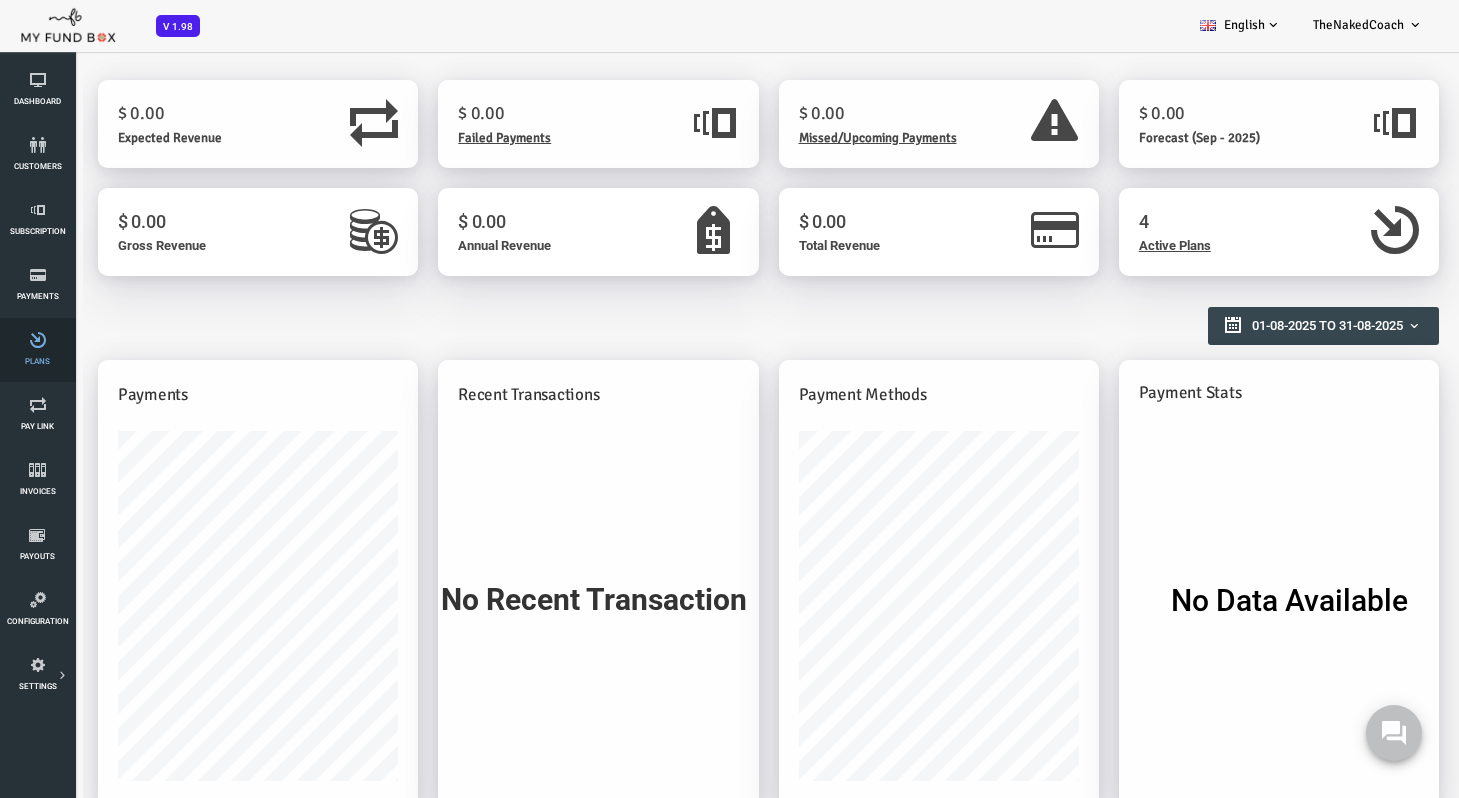 click on "Plans" at bounding box center (37, 350) 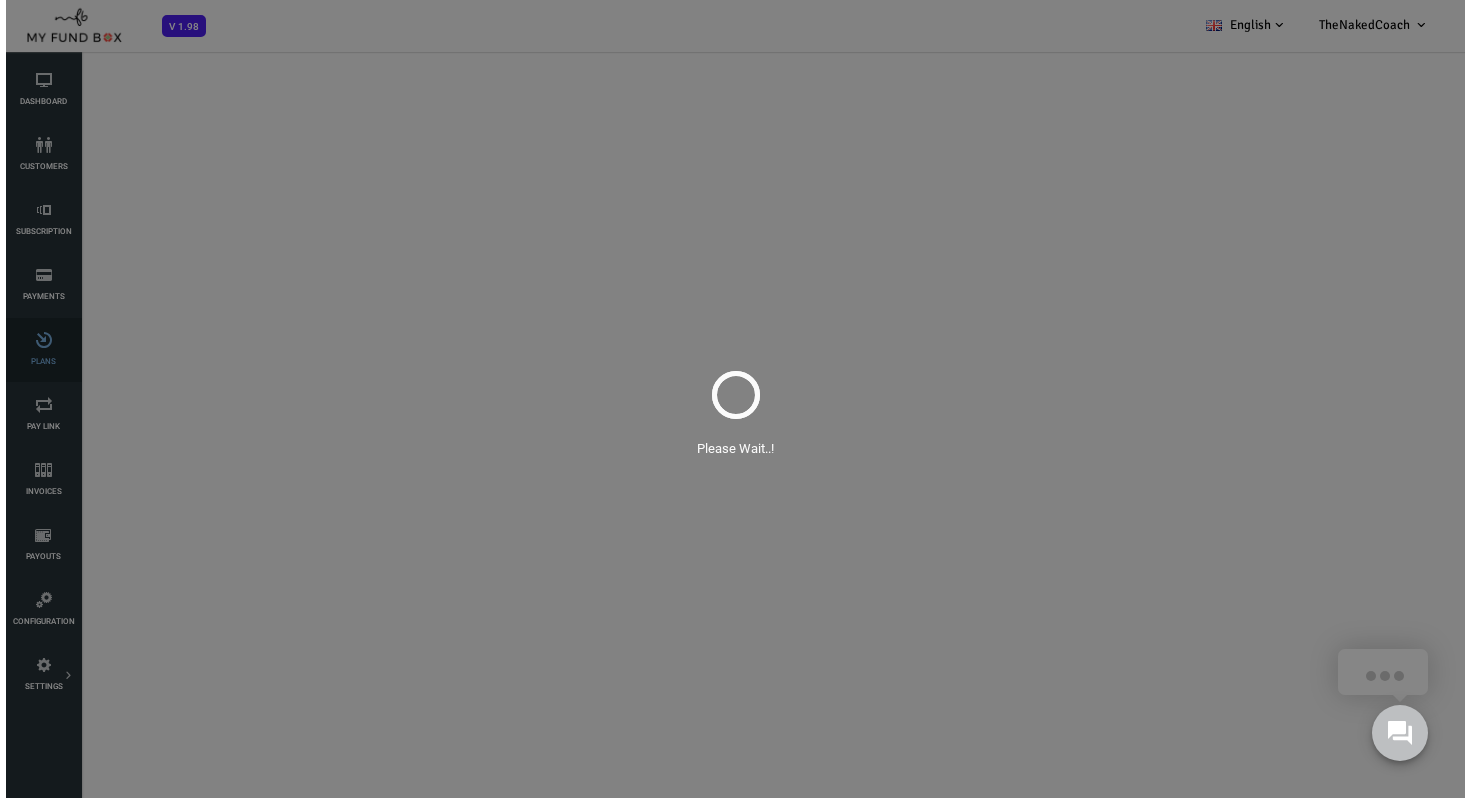 scroll, scrollTop: 0, scrollLeft: 0, axis: both 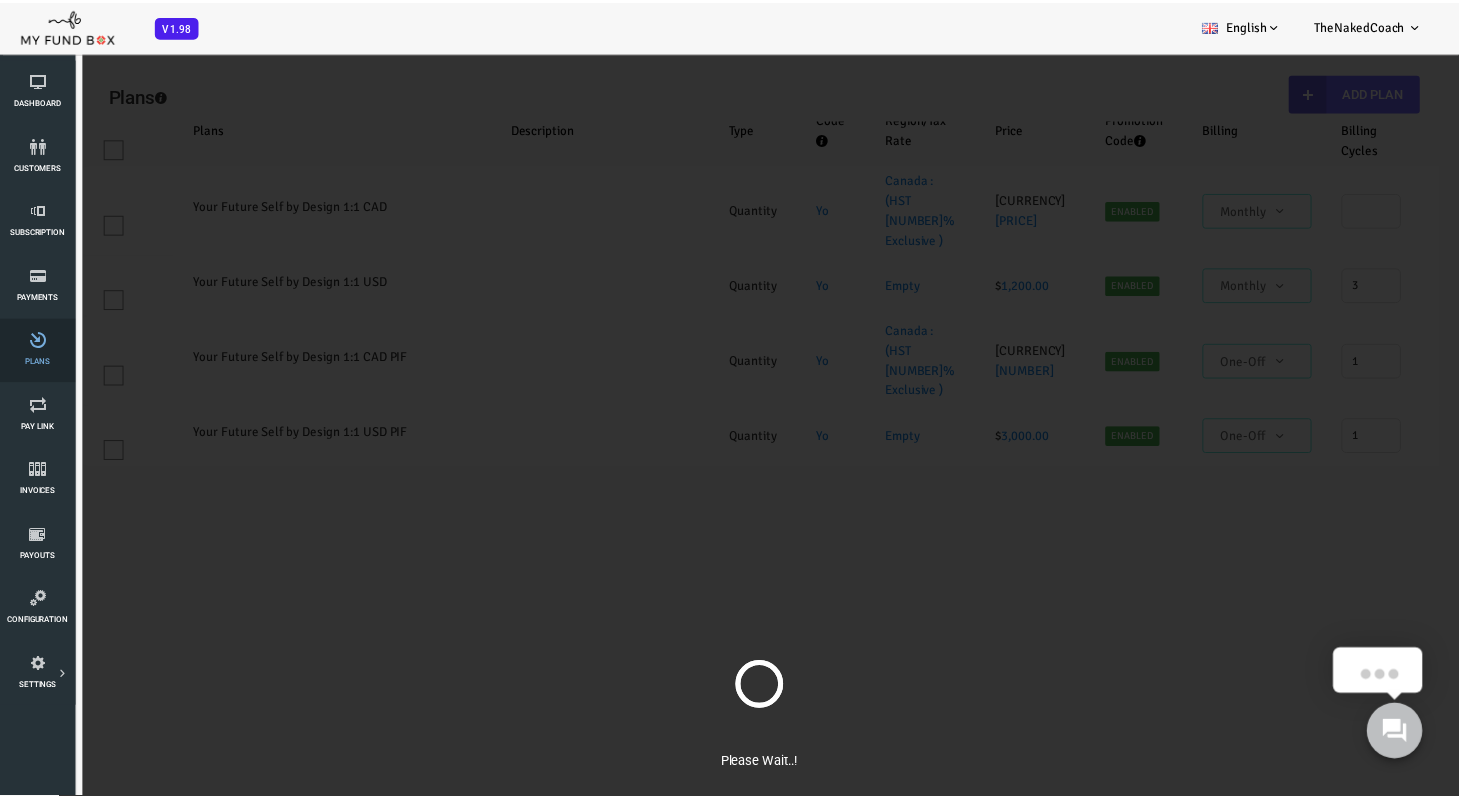 select on "100" 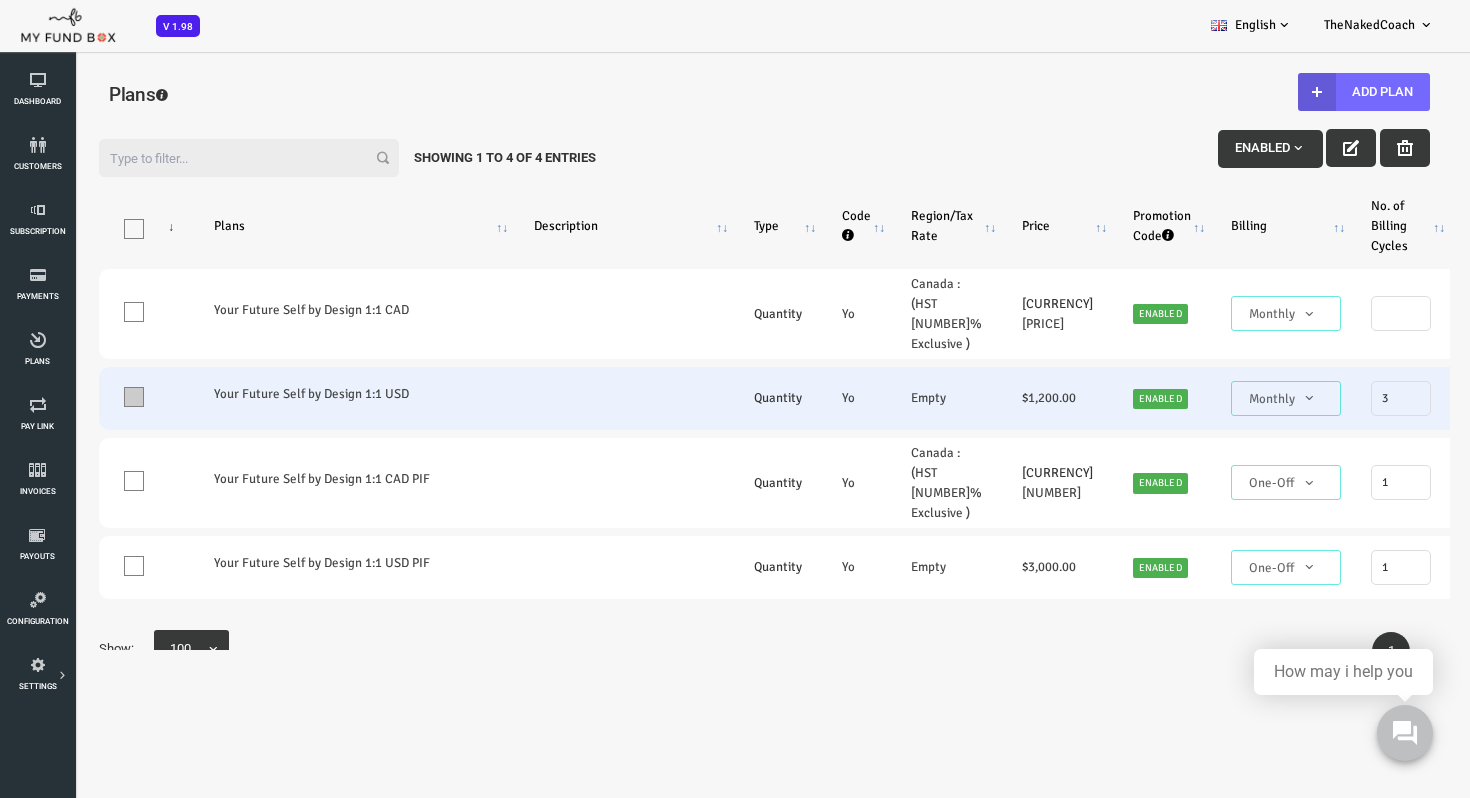 click at bounding box center (75, 397) 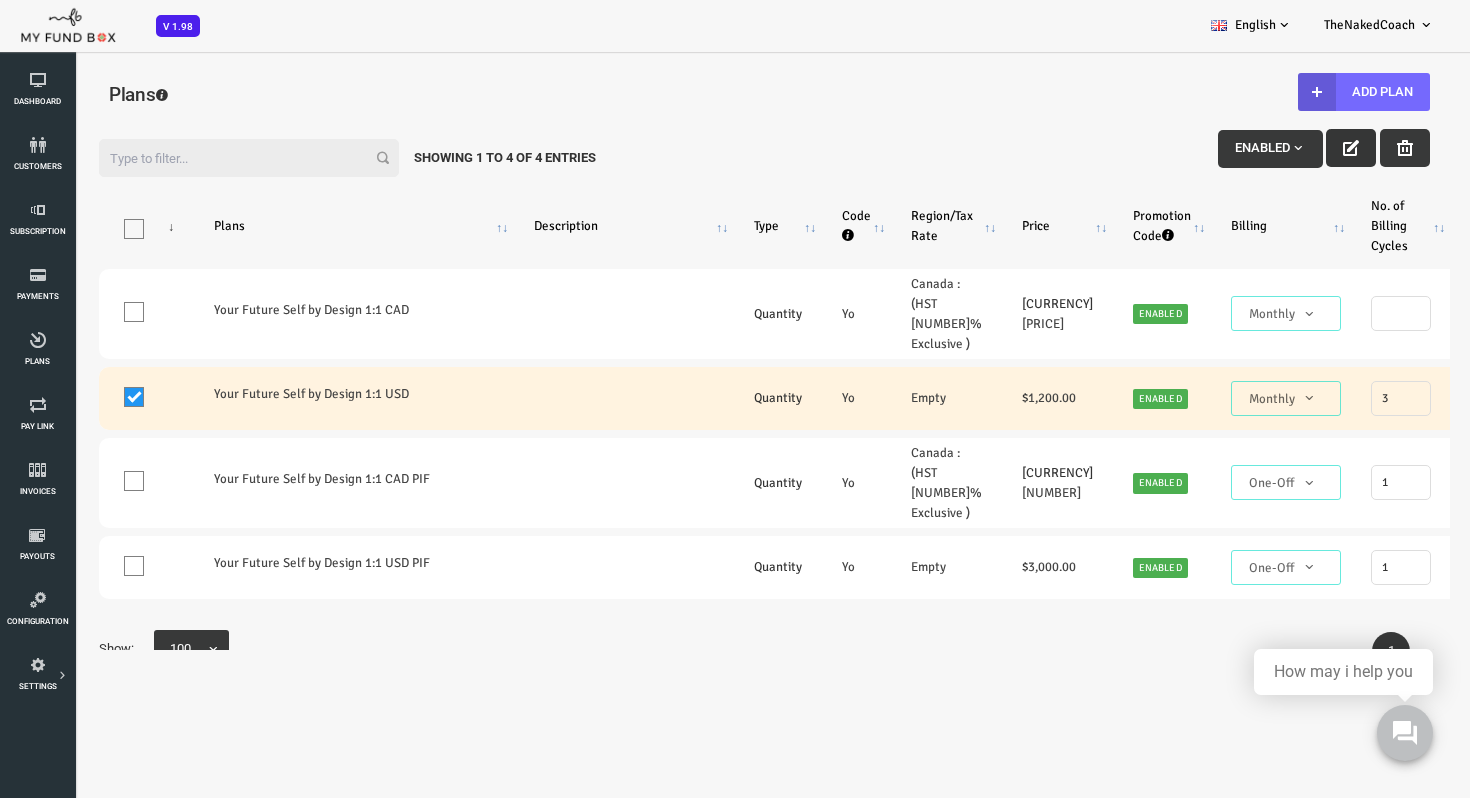 click at bounding box center [1292, 148] 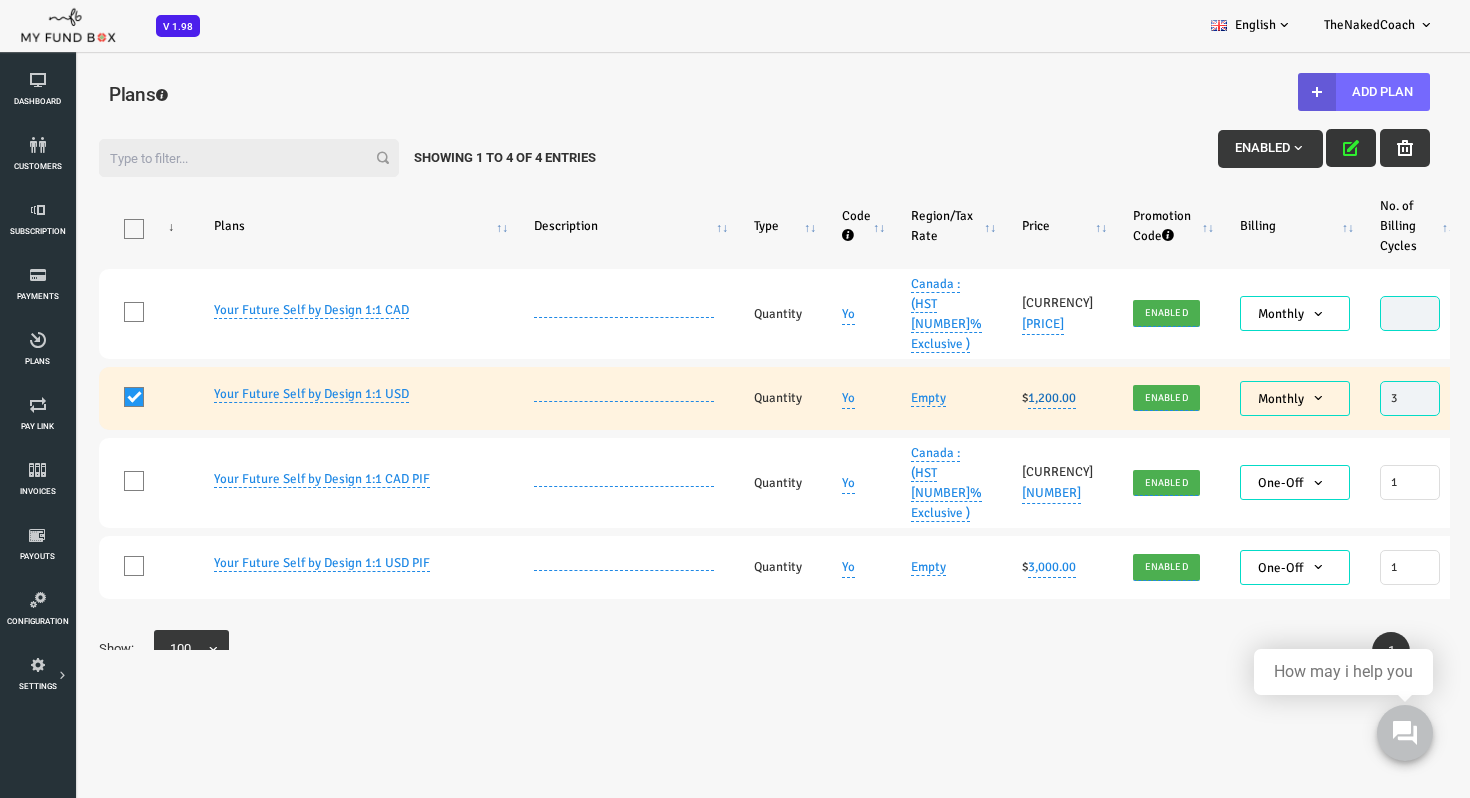 click on "1,200.00" at bounding box center (993, 398) 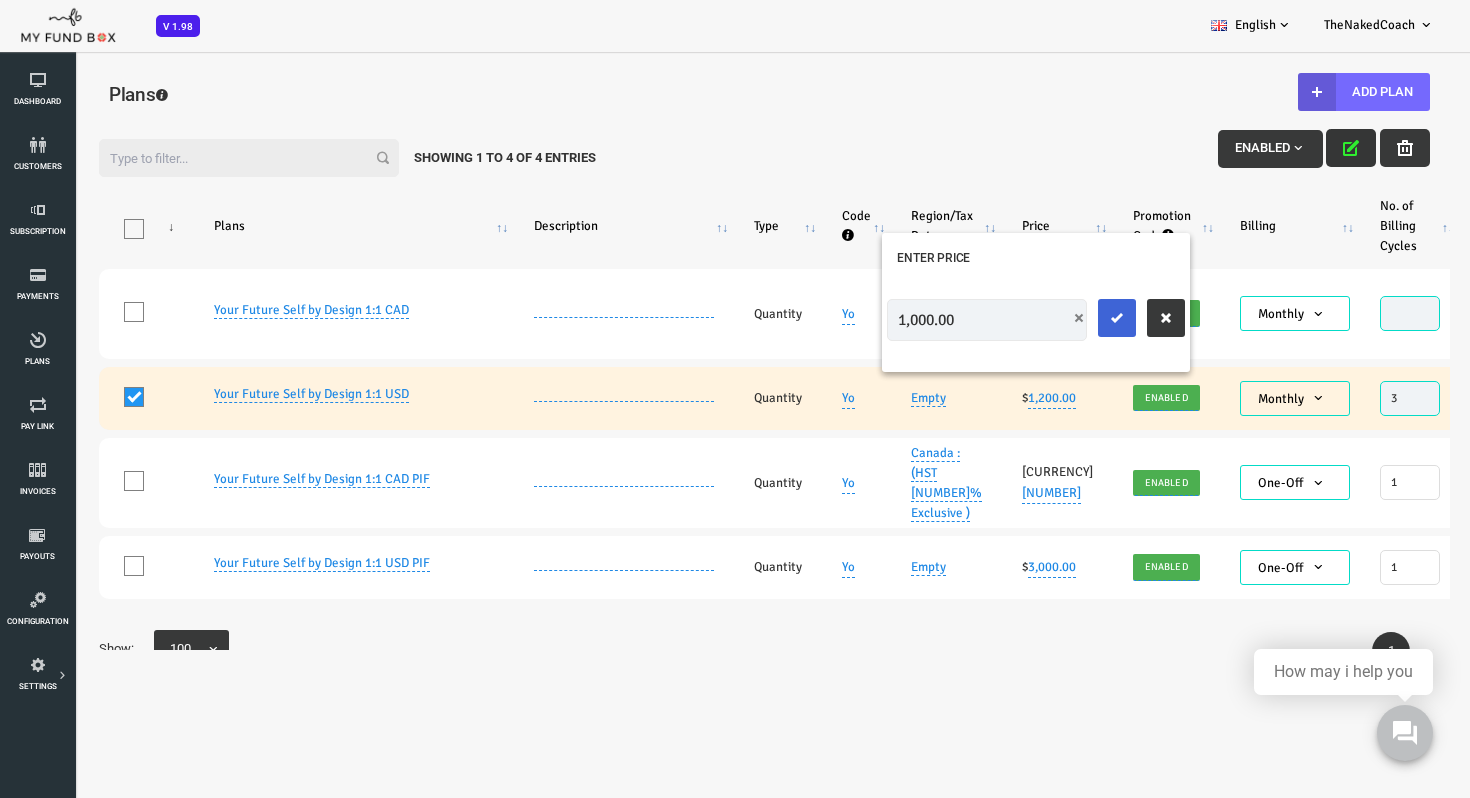 type on "1,000.00" 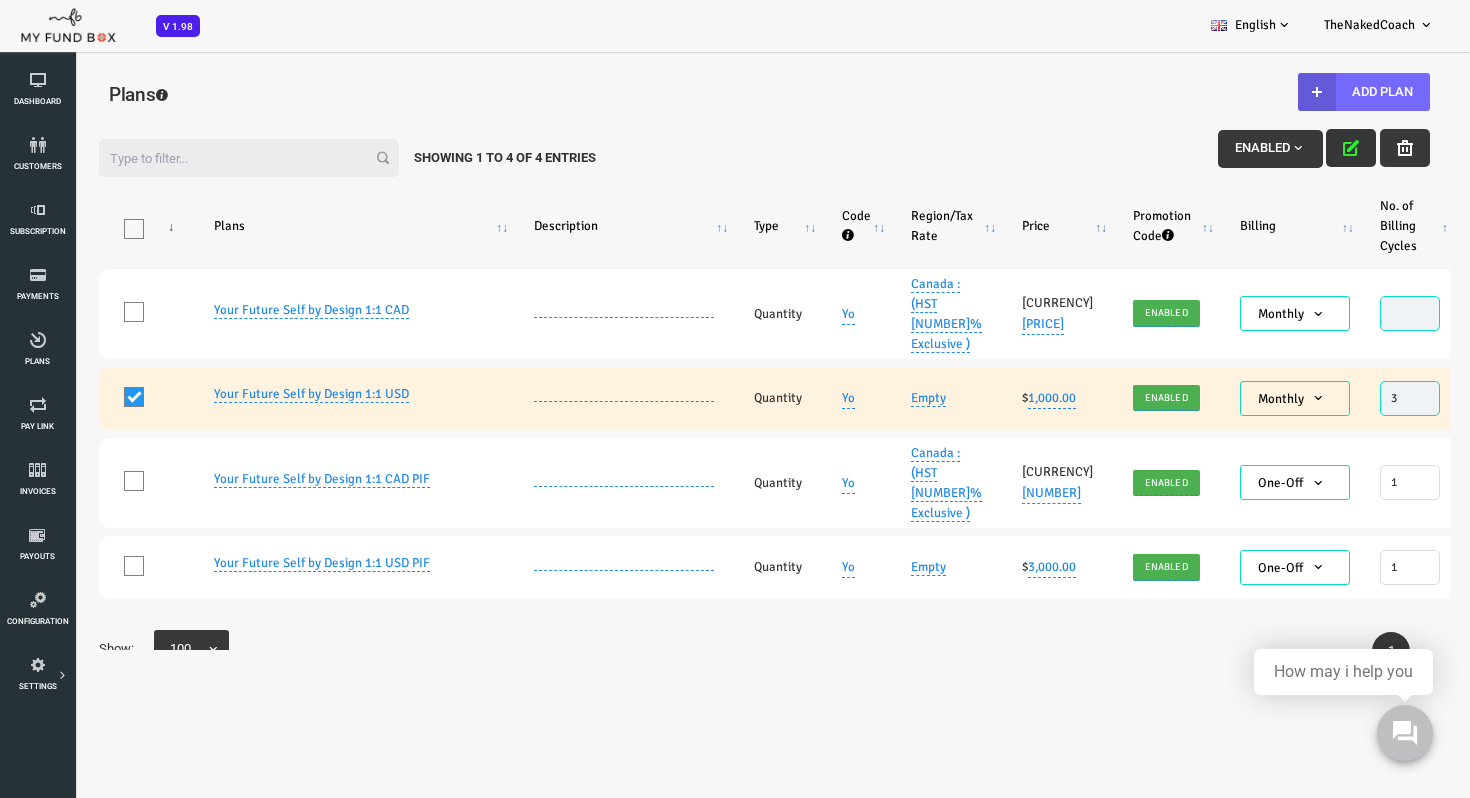 click at bounding box center [75, 397] 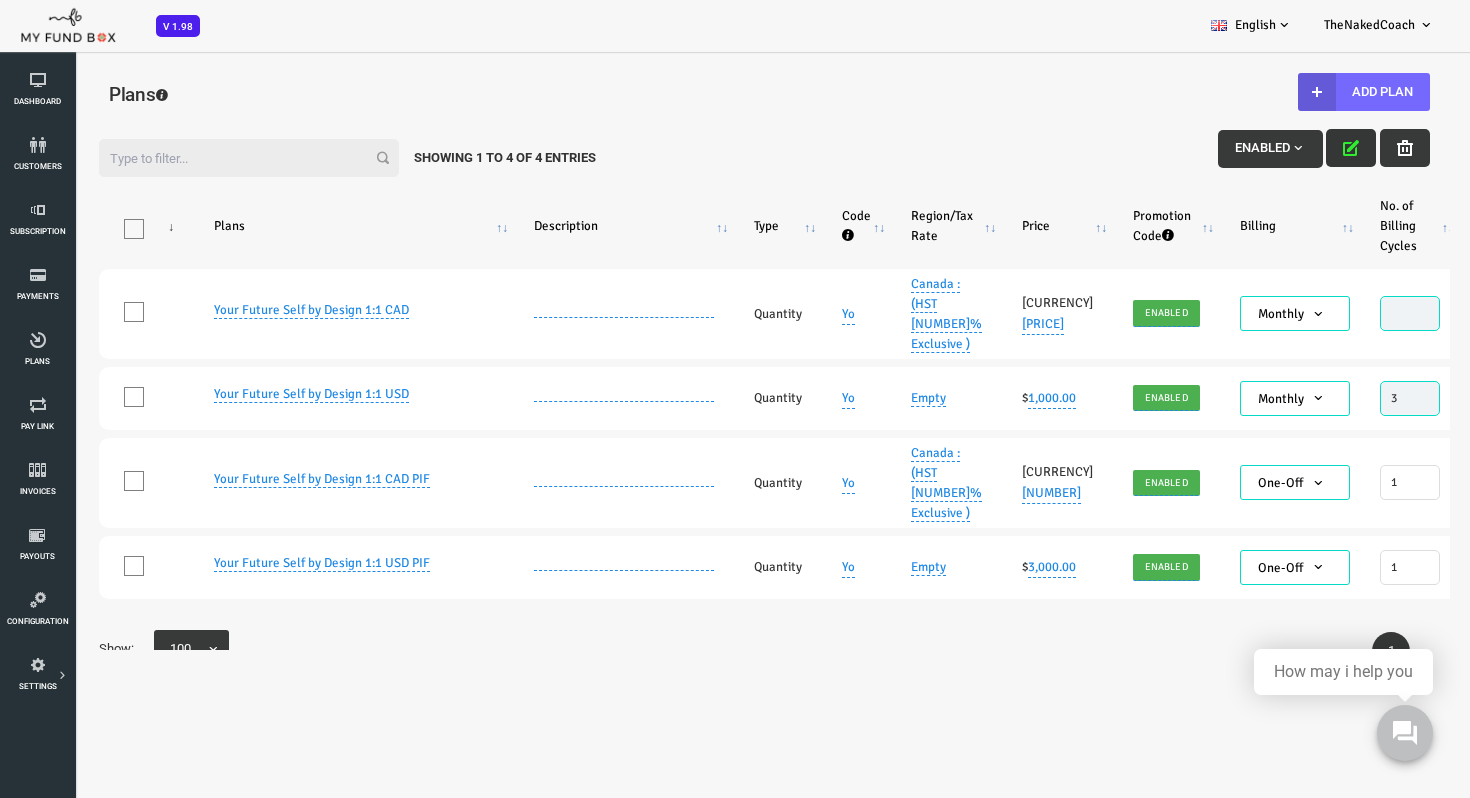 click at bounding box center (1292, 148) 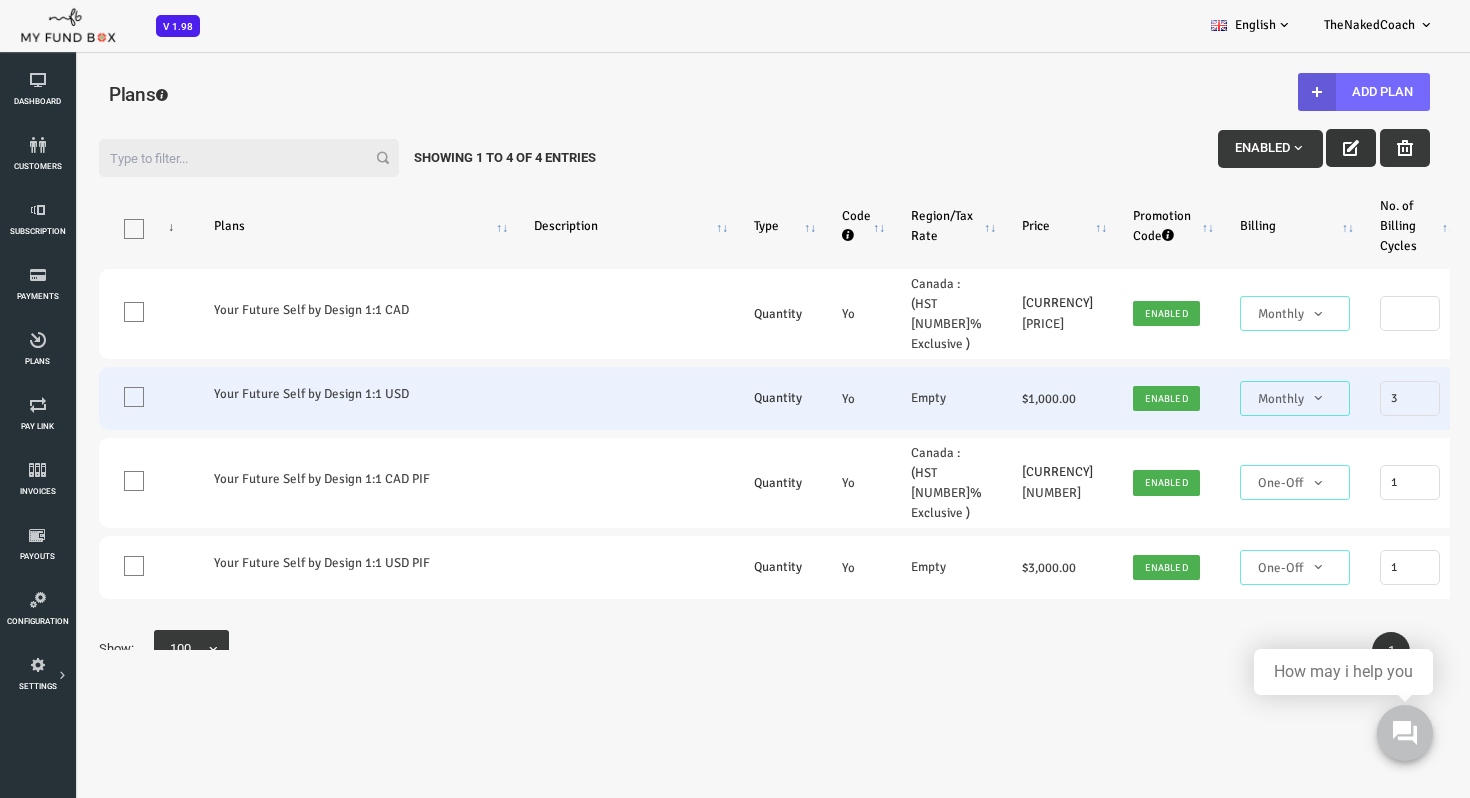 click on "Your Future Self by Design 1:1  USD" at bounding box center (295, 394) 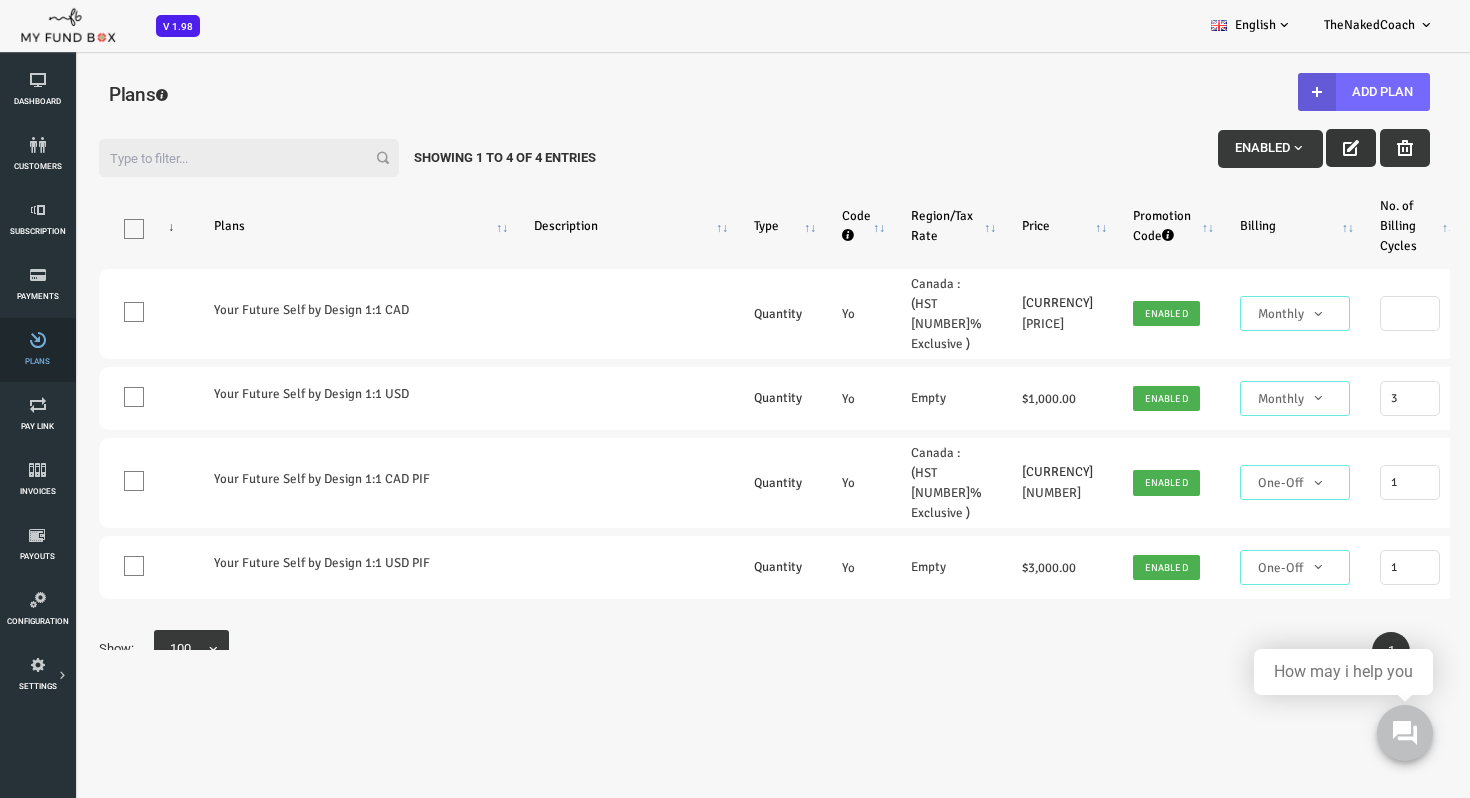 click at bounding box center (37, 340) 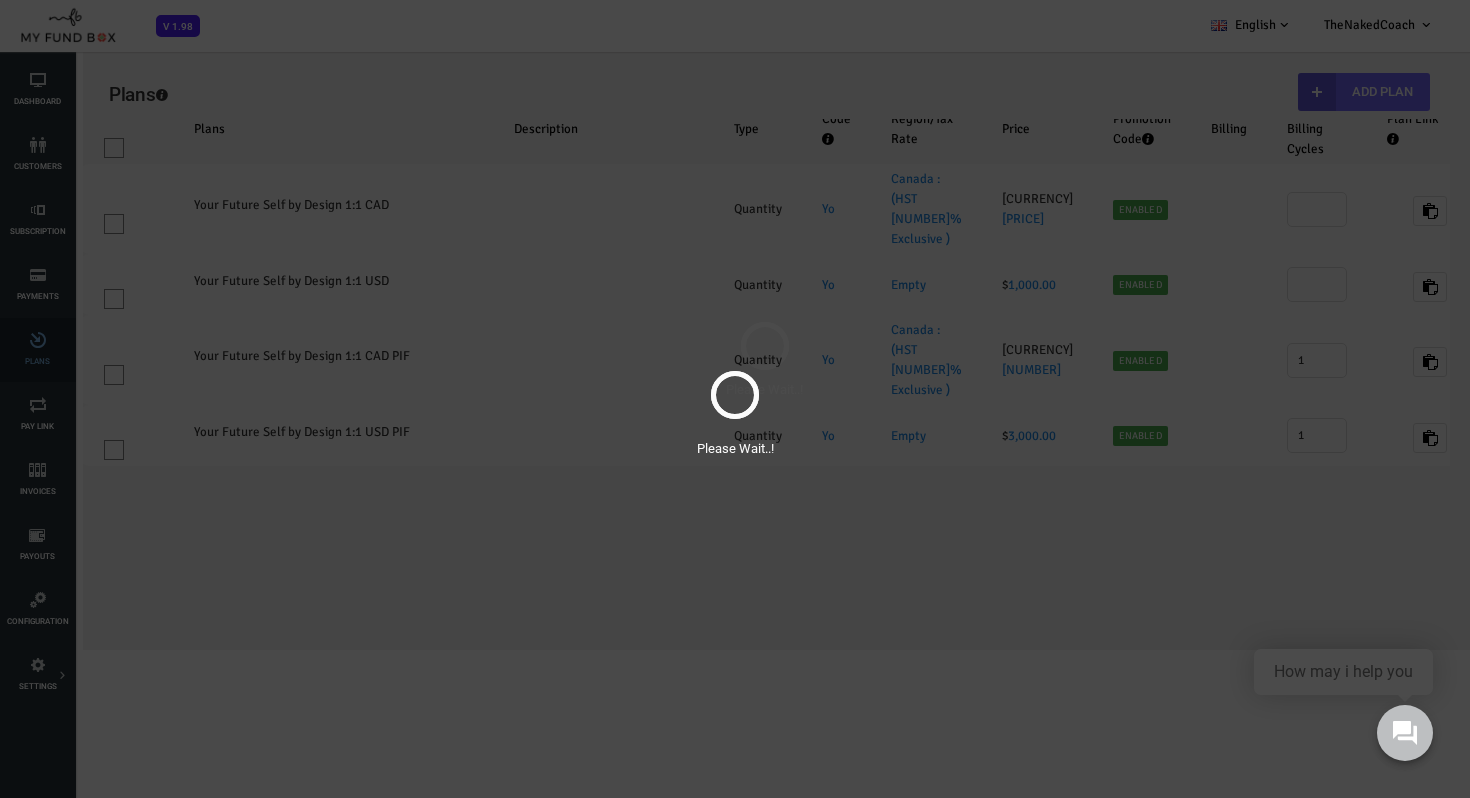 scroll, scrollTop: 0, scrollLeft: 0, axis: both 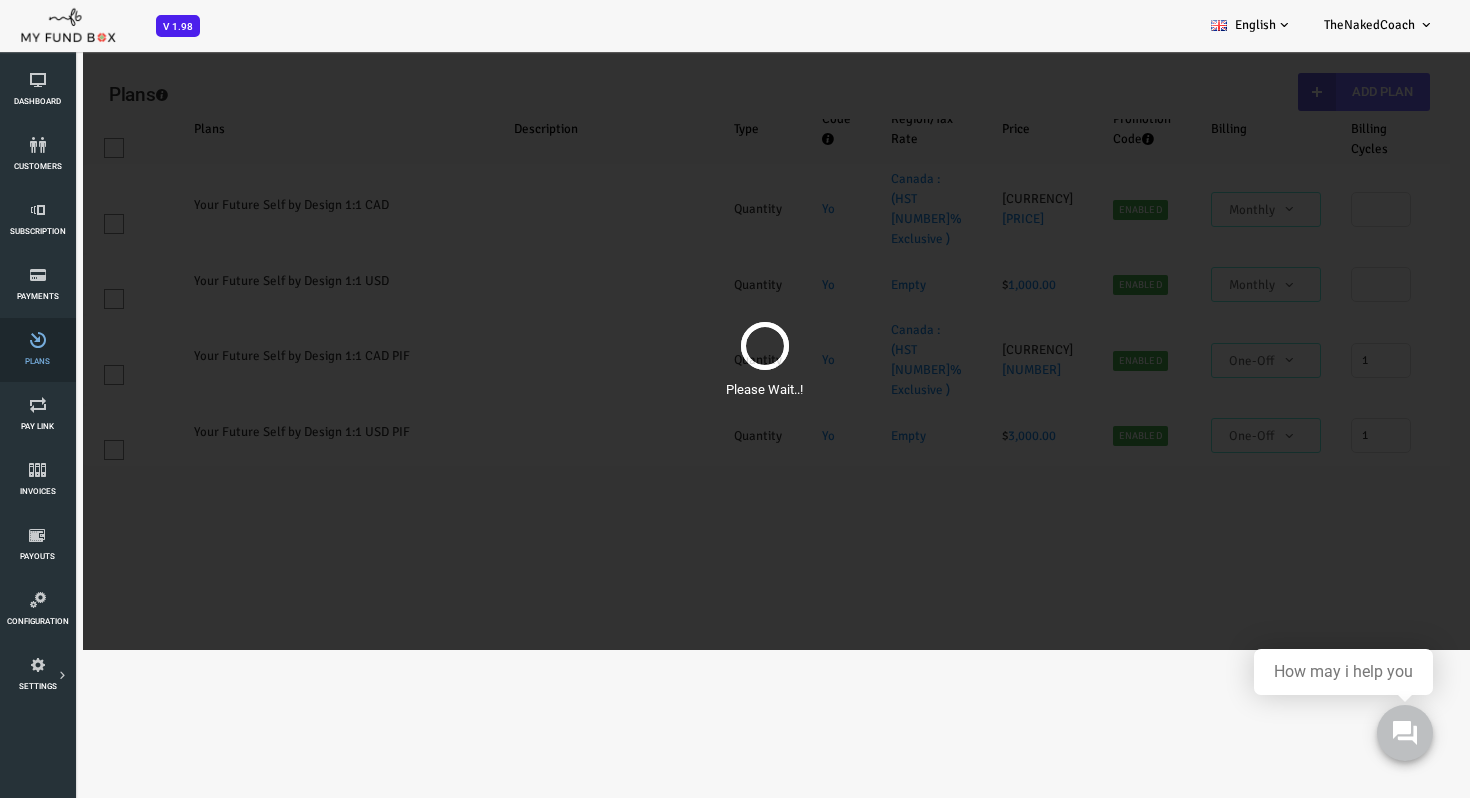 select on "100" 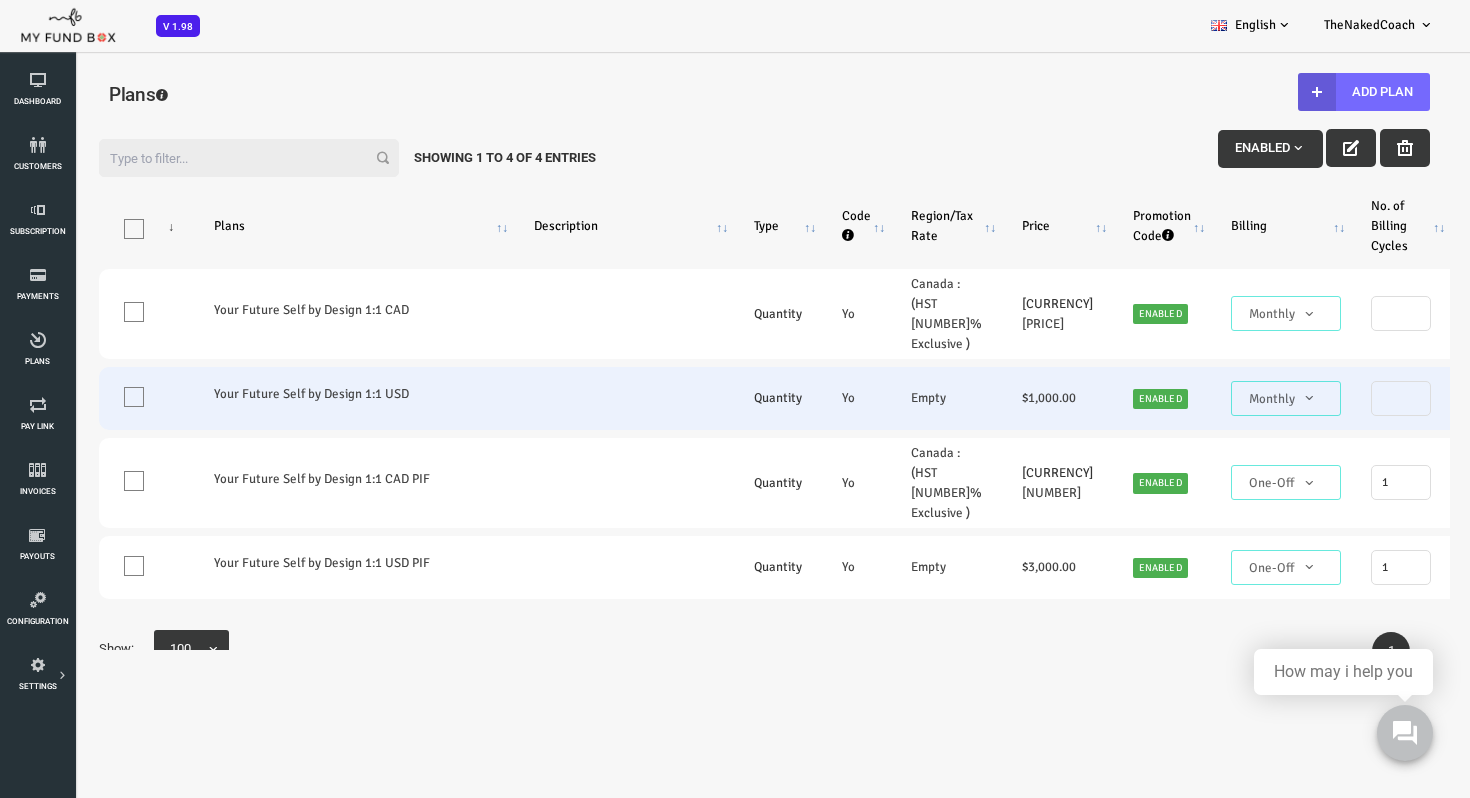 click on "Your Future Self by Design 1:1  USD" at bounding box center [295, 394] 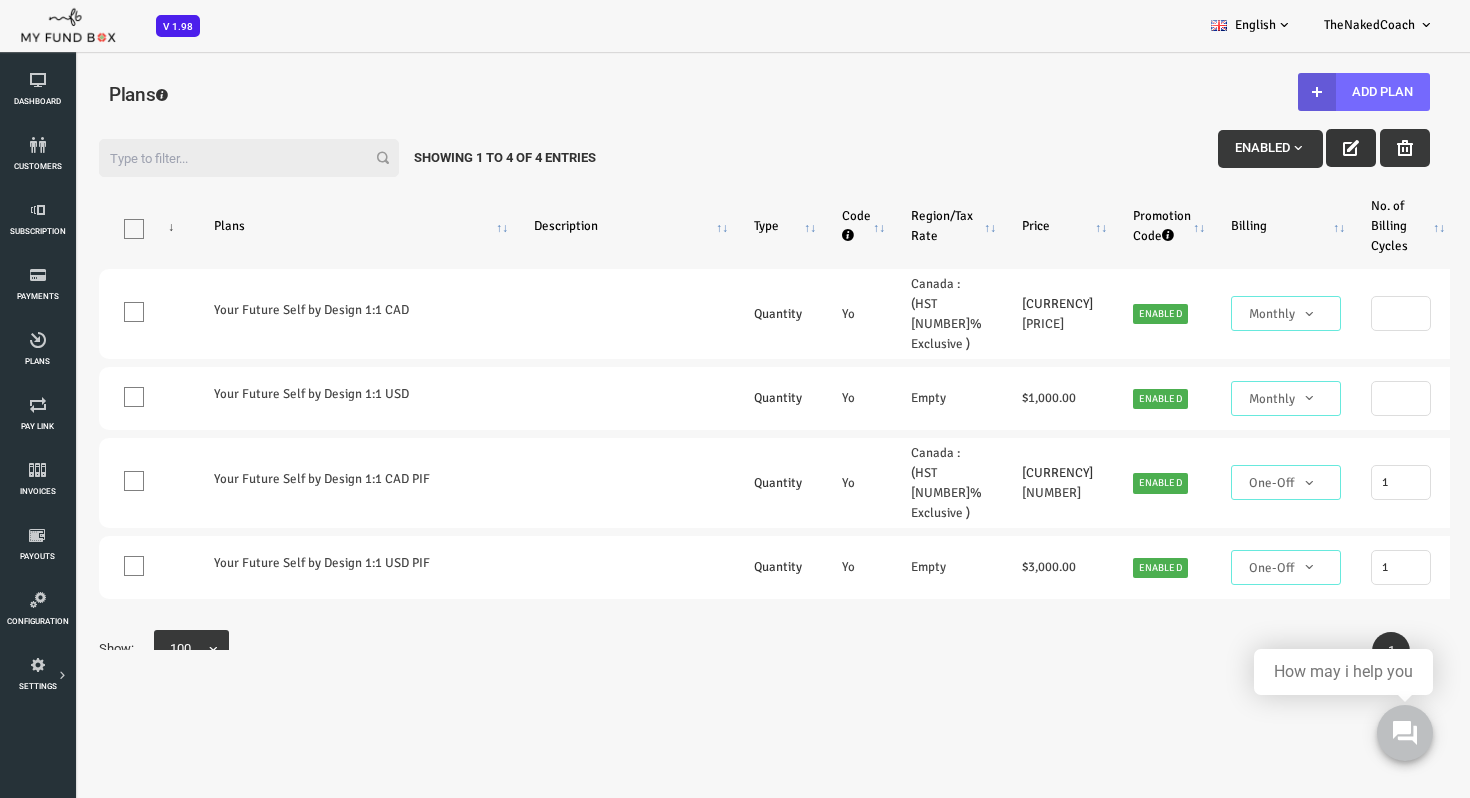 click at bounding box center (1292, 148) 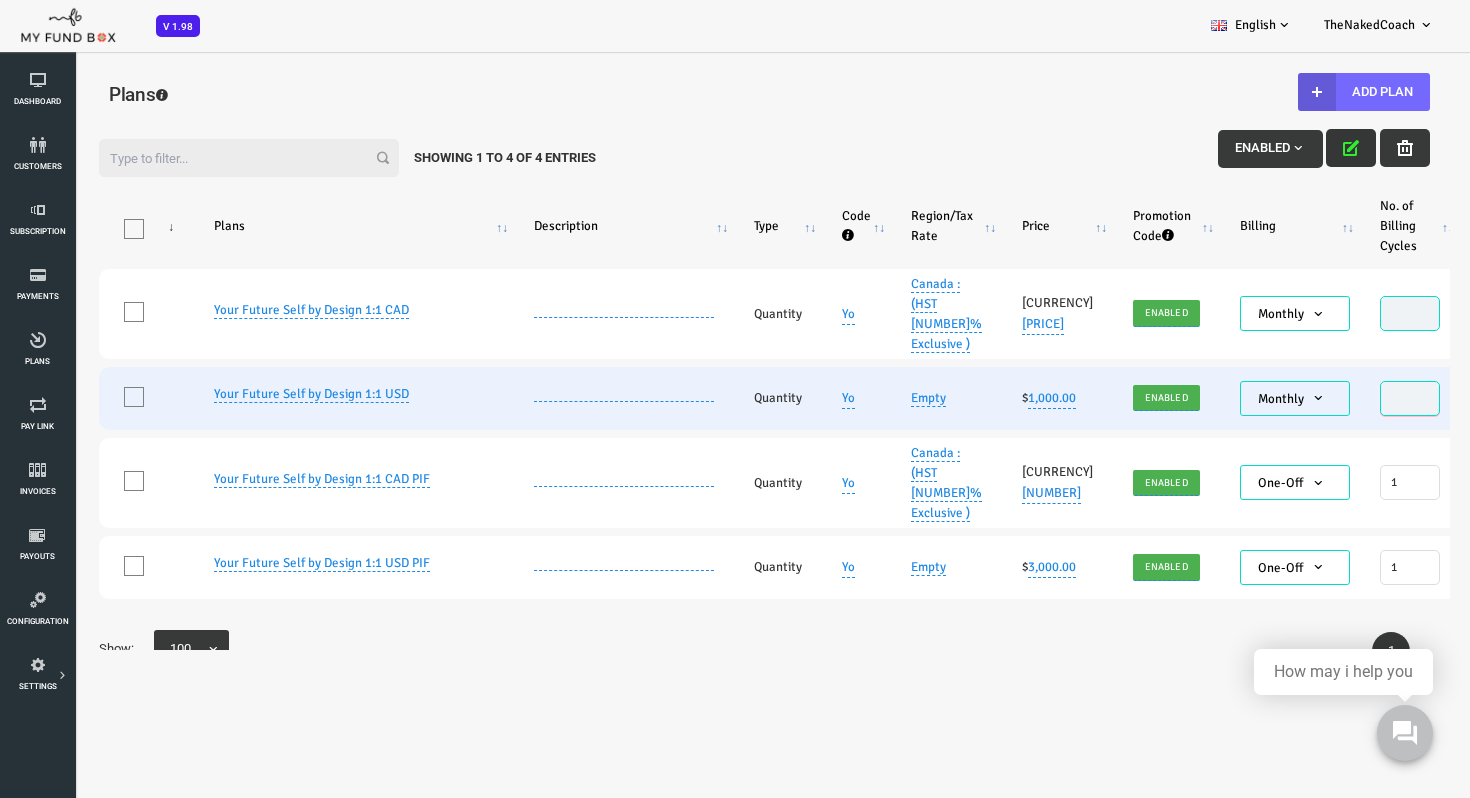 click at bounding box center (1351, 398) 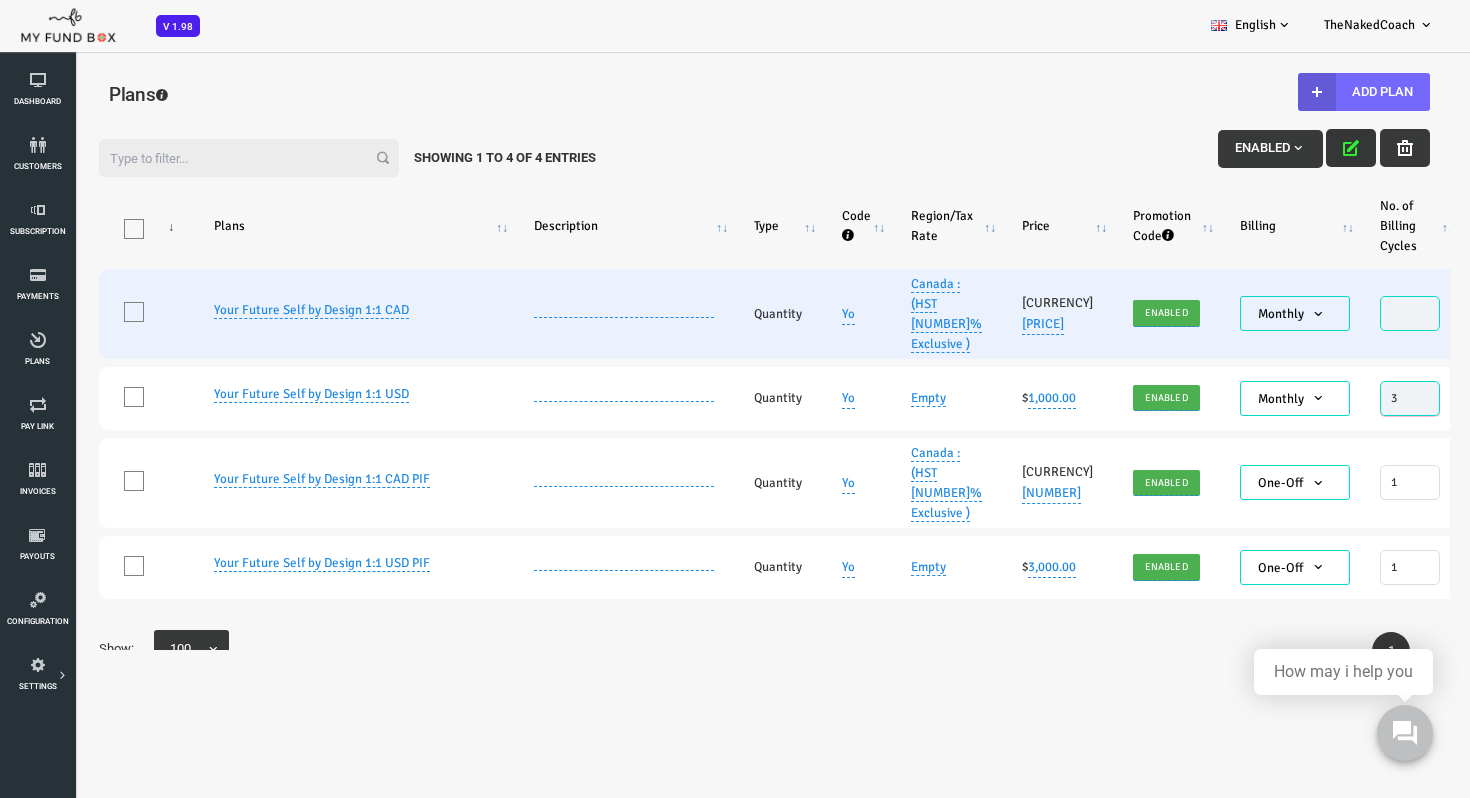type on "3" 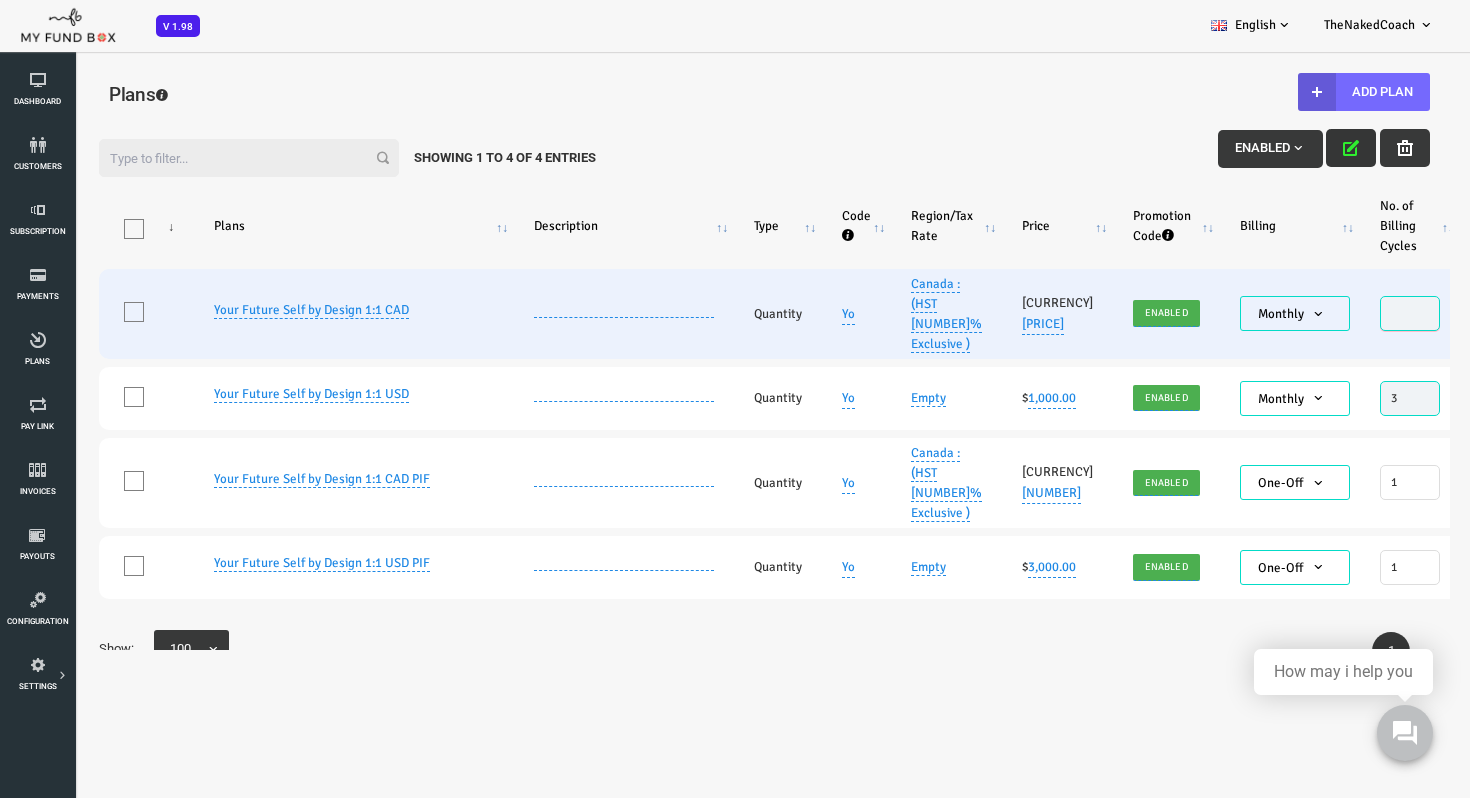 click at bounding box center (1351, 313) 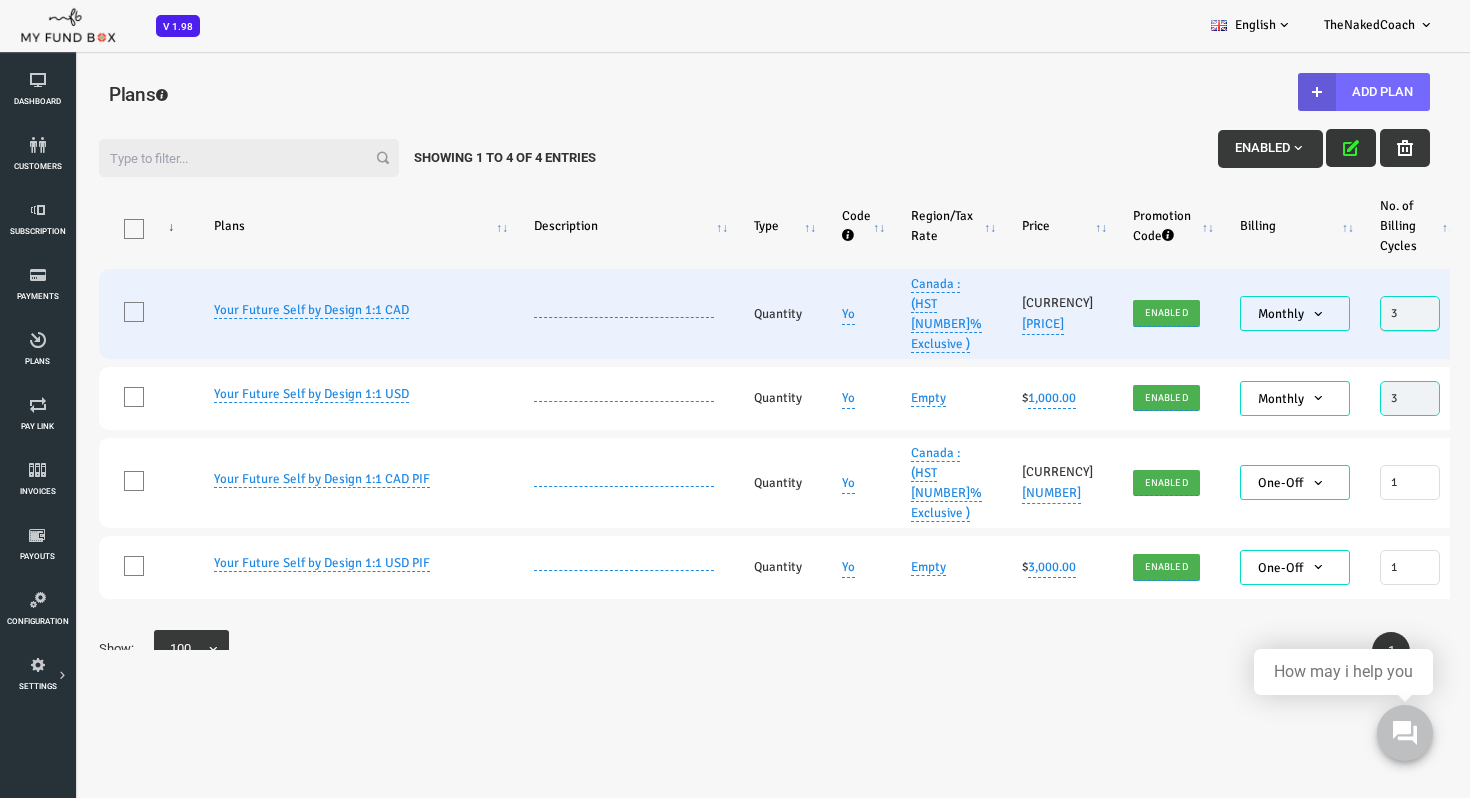 click on "3" at bounding box center (1351, 313) 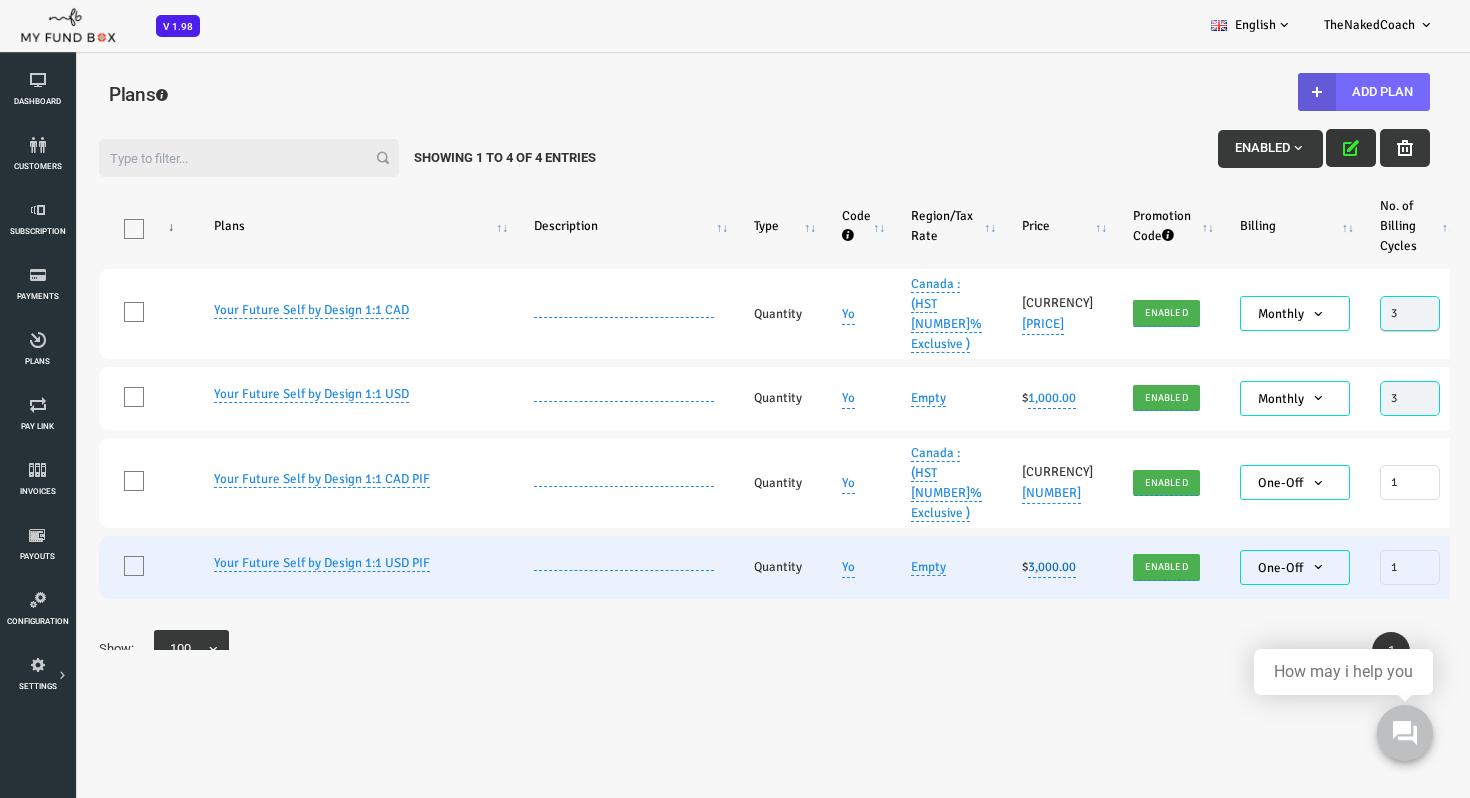 type on "3" 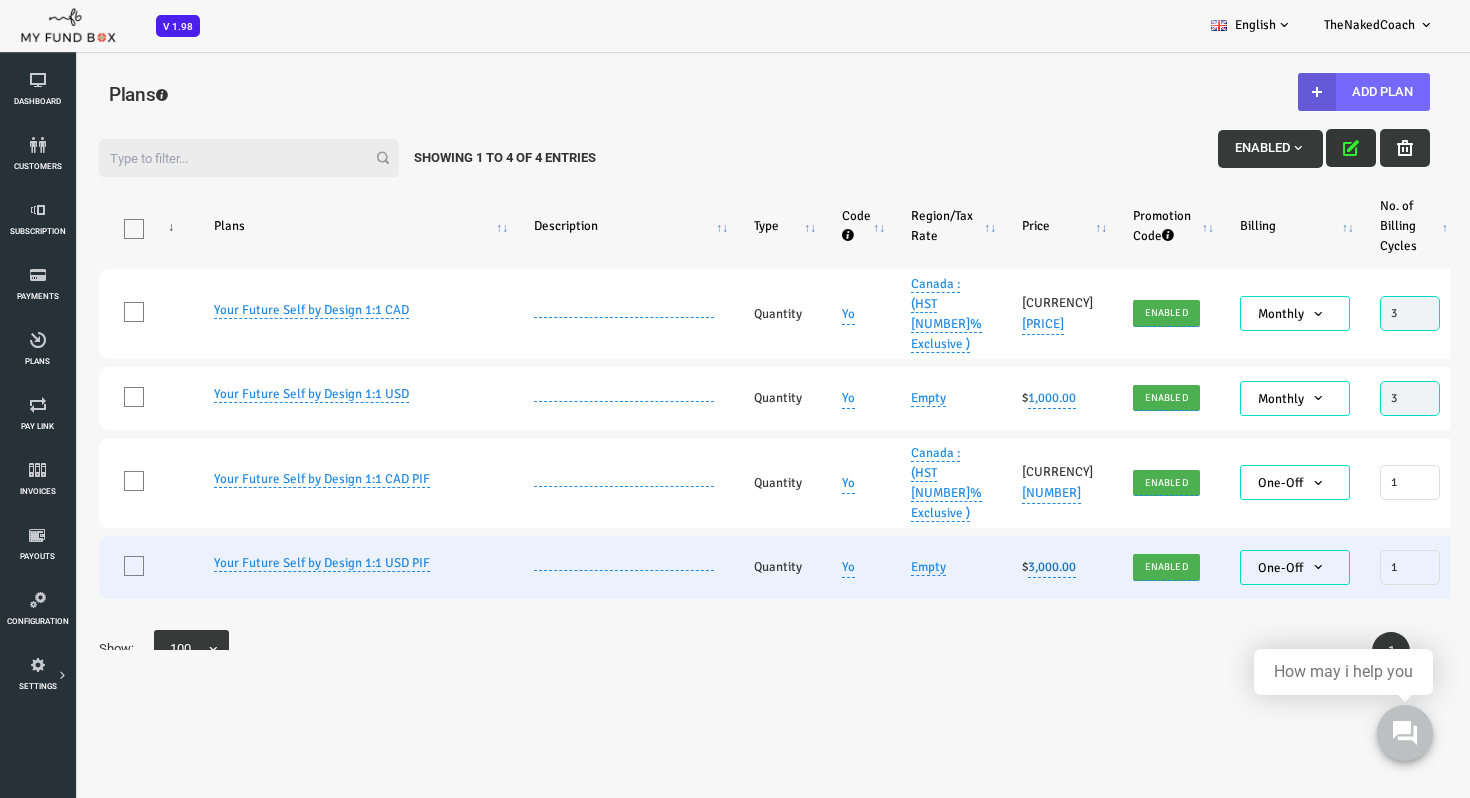 click on "3,000.00" at bounding box center [993, 567] 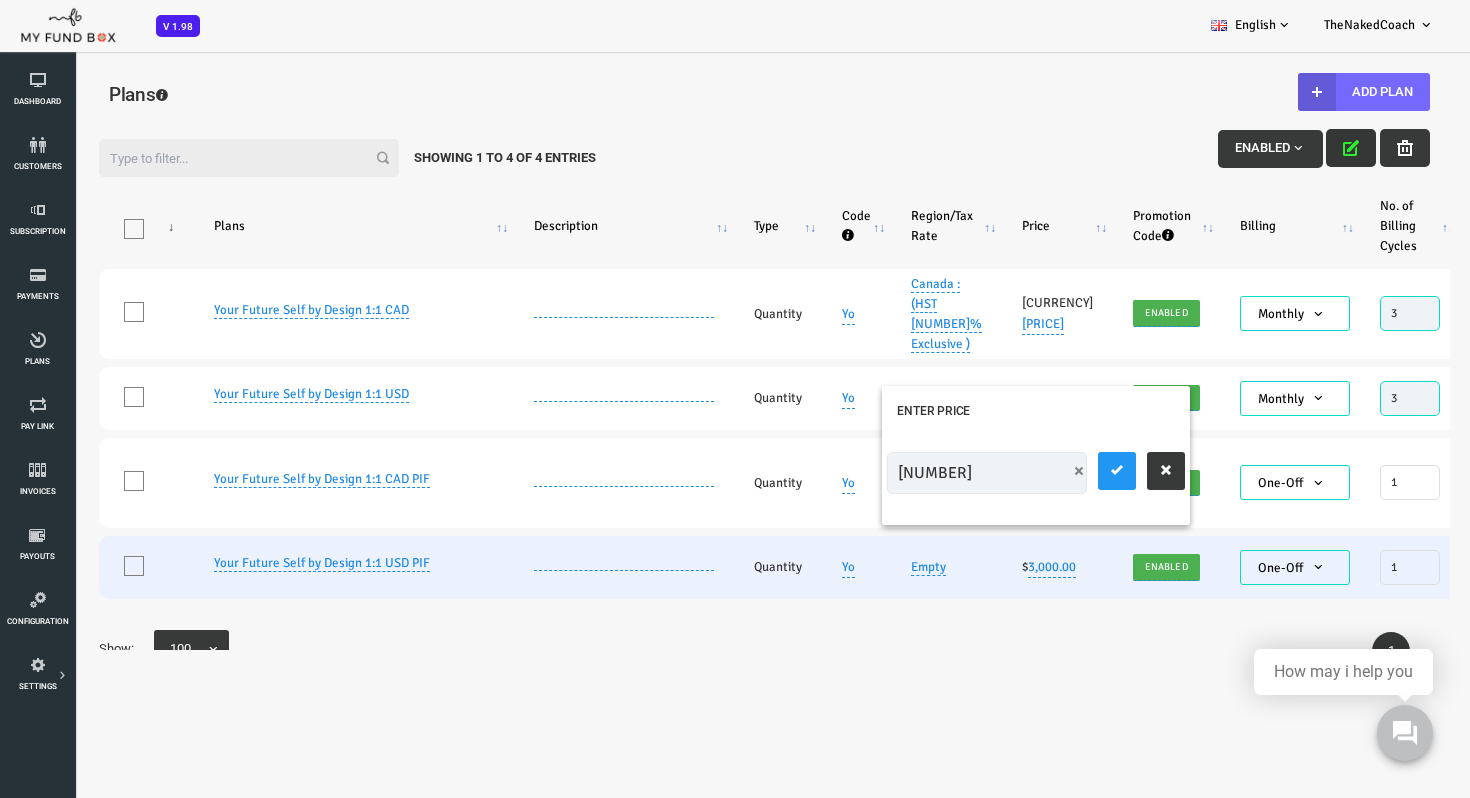 type on "3" 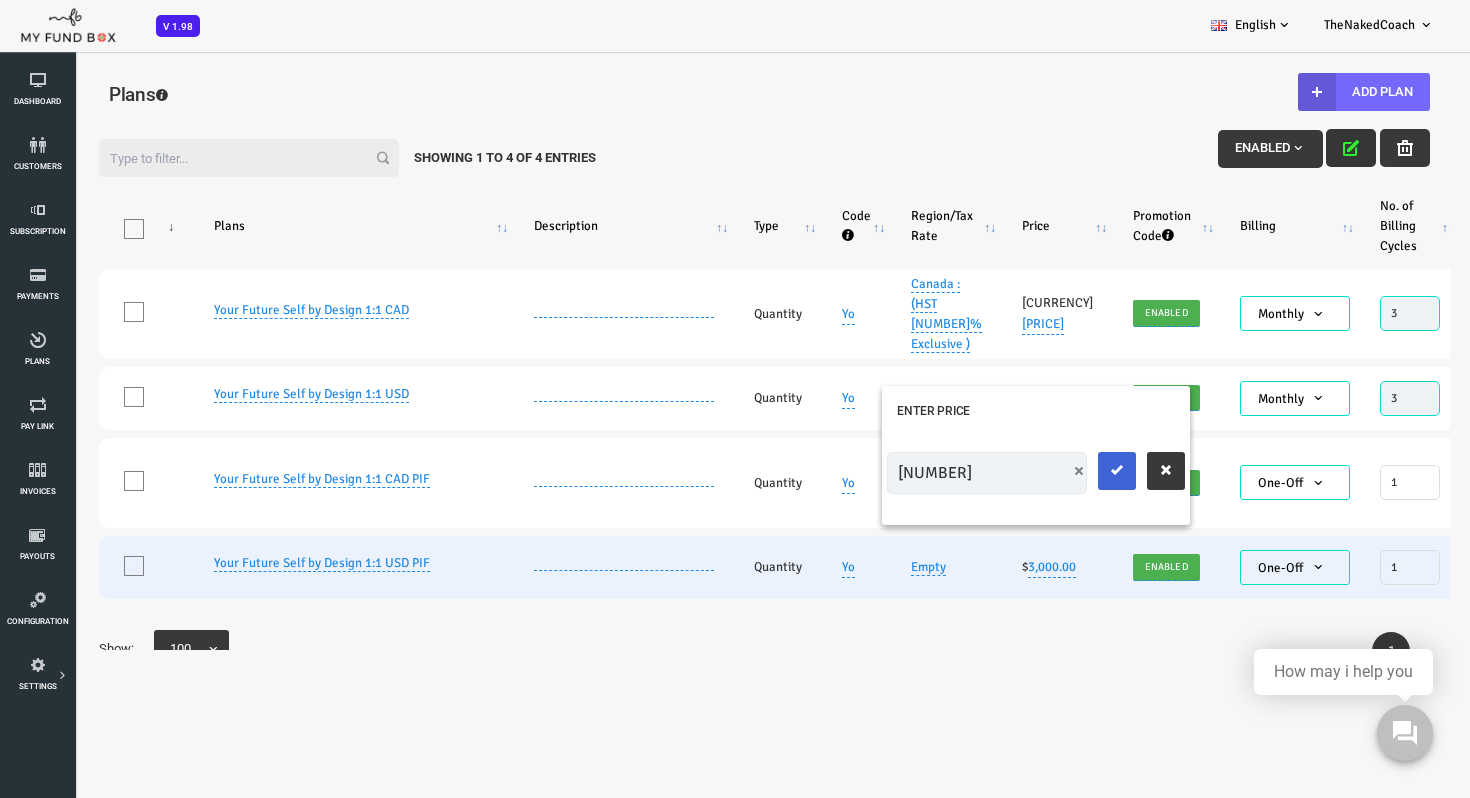 type on "[NUMBER]" 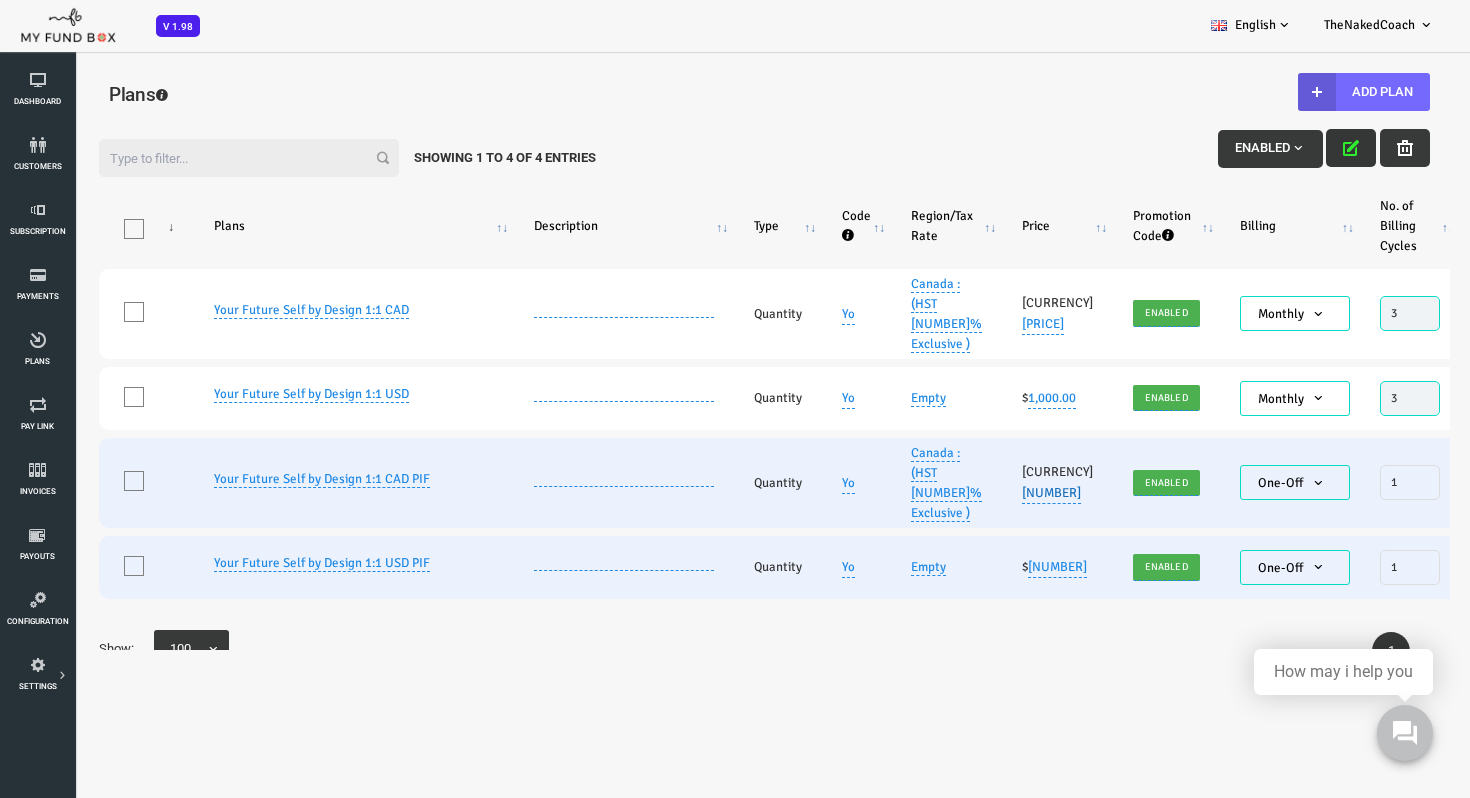 click on "[NUMBER]" at bounding box center (992, 493) 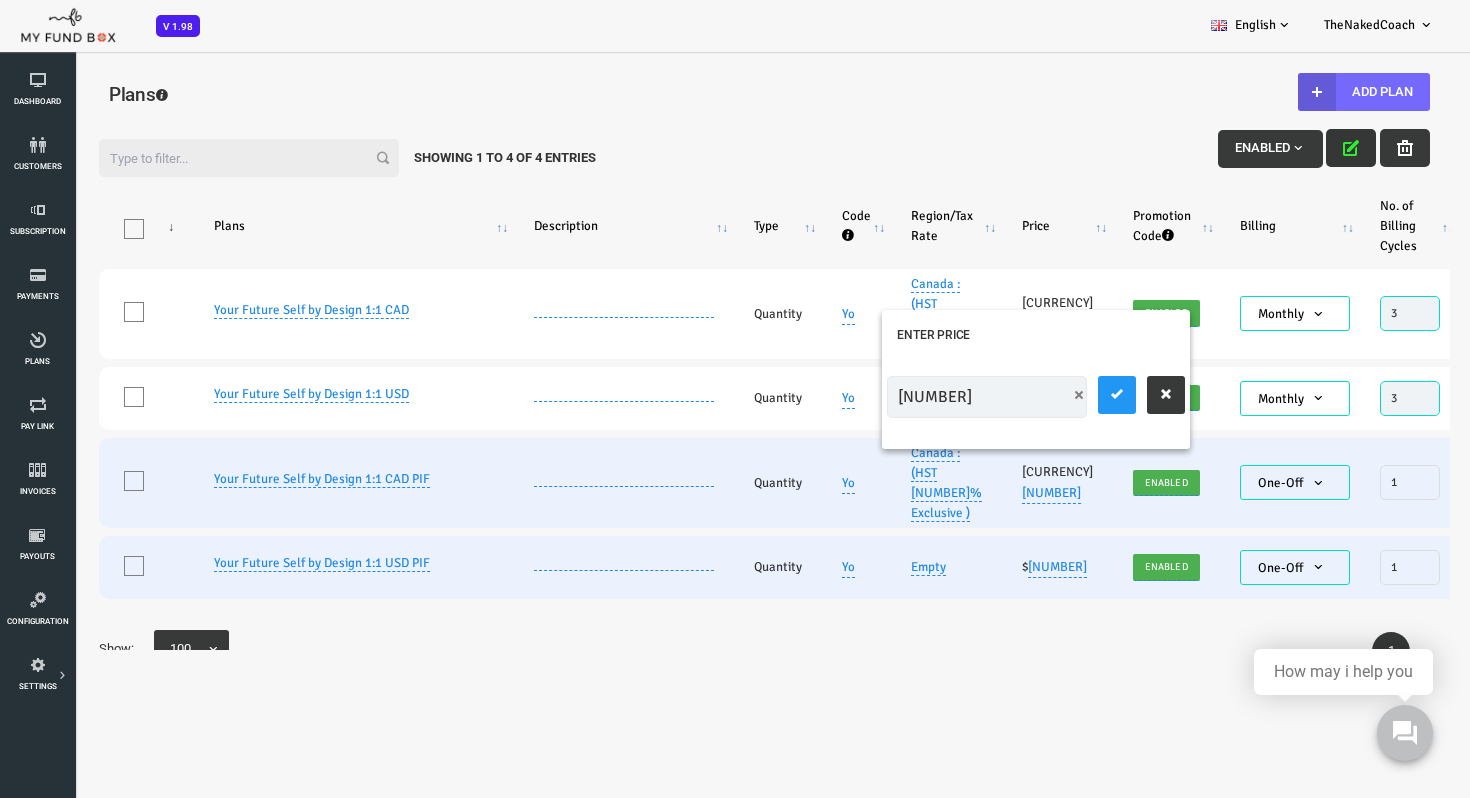 click on "[NUMBER]" at bounding box center (928, 397) 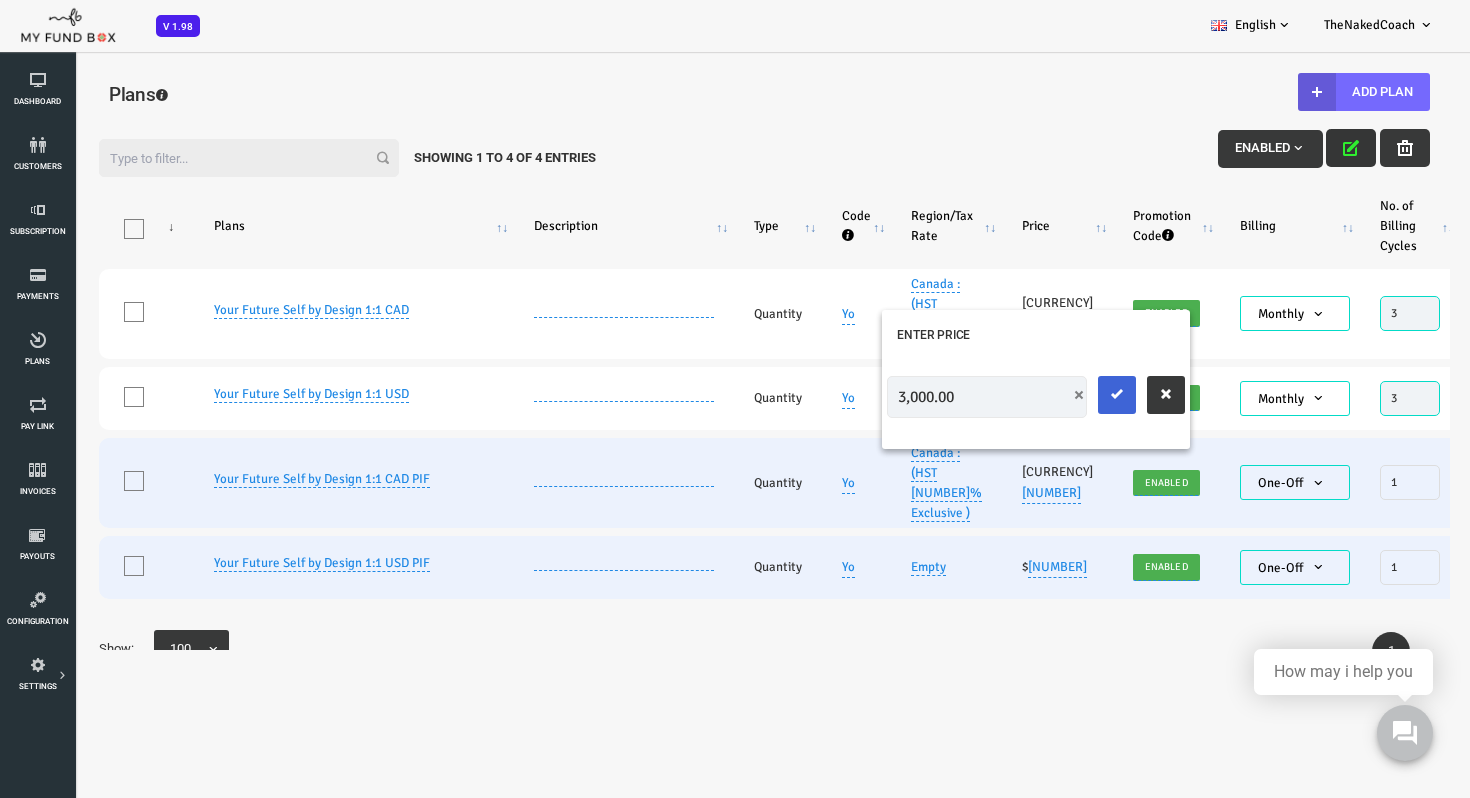 type on "3,000.00" 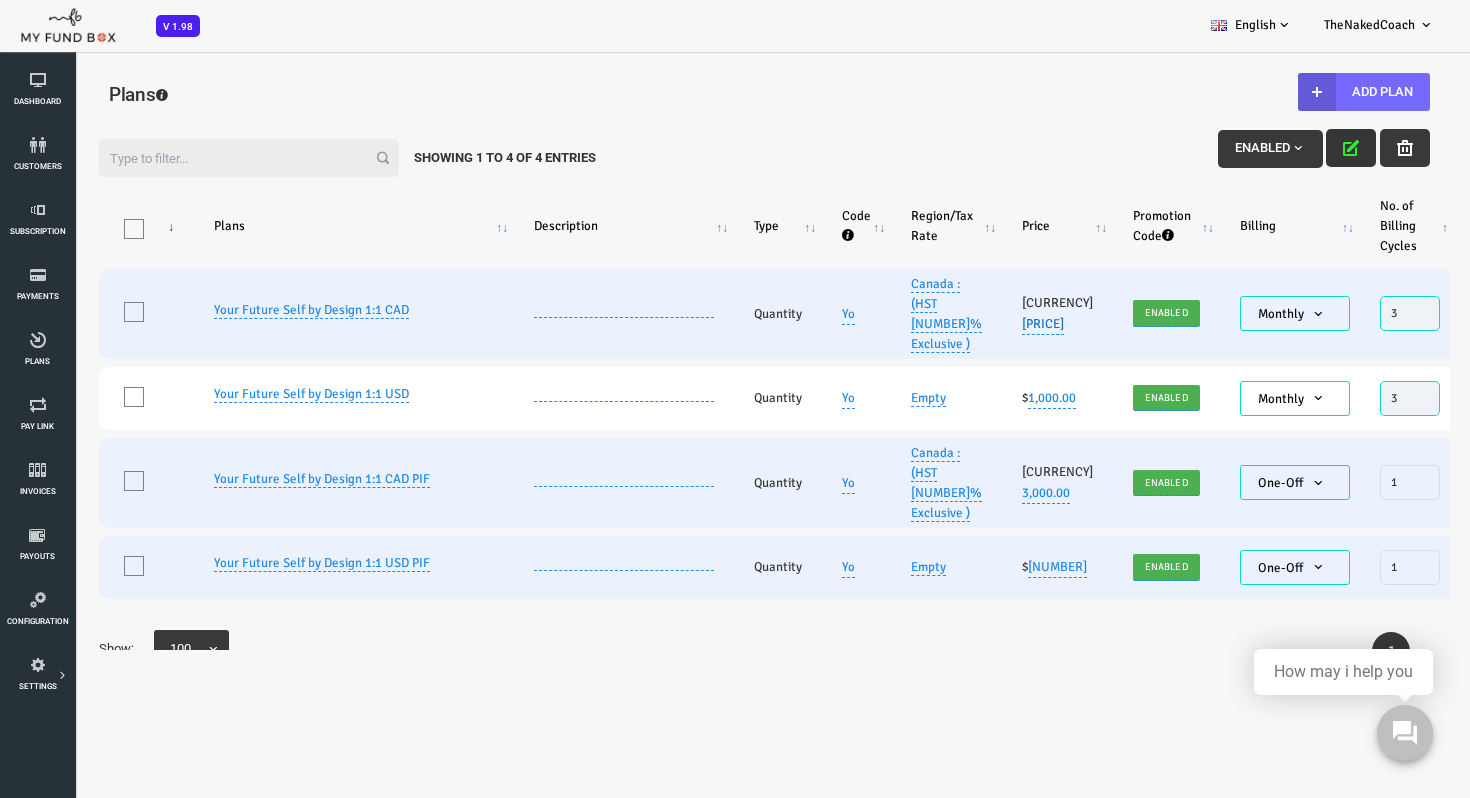 click on "[PRICE]" at bounding box center (984, 324) 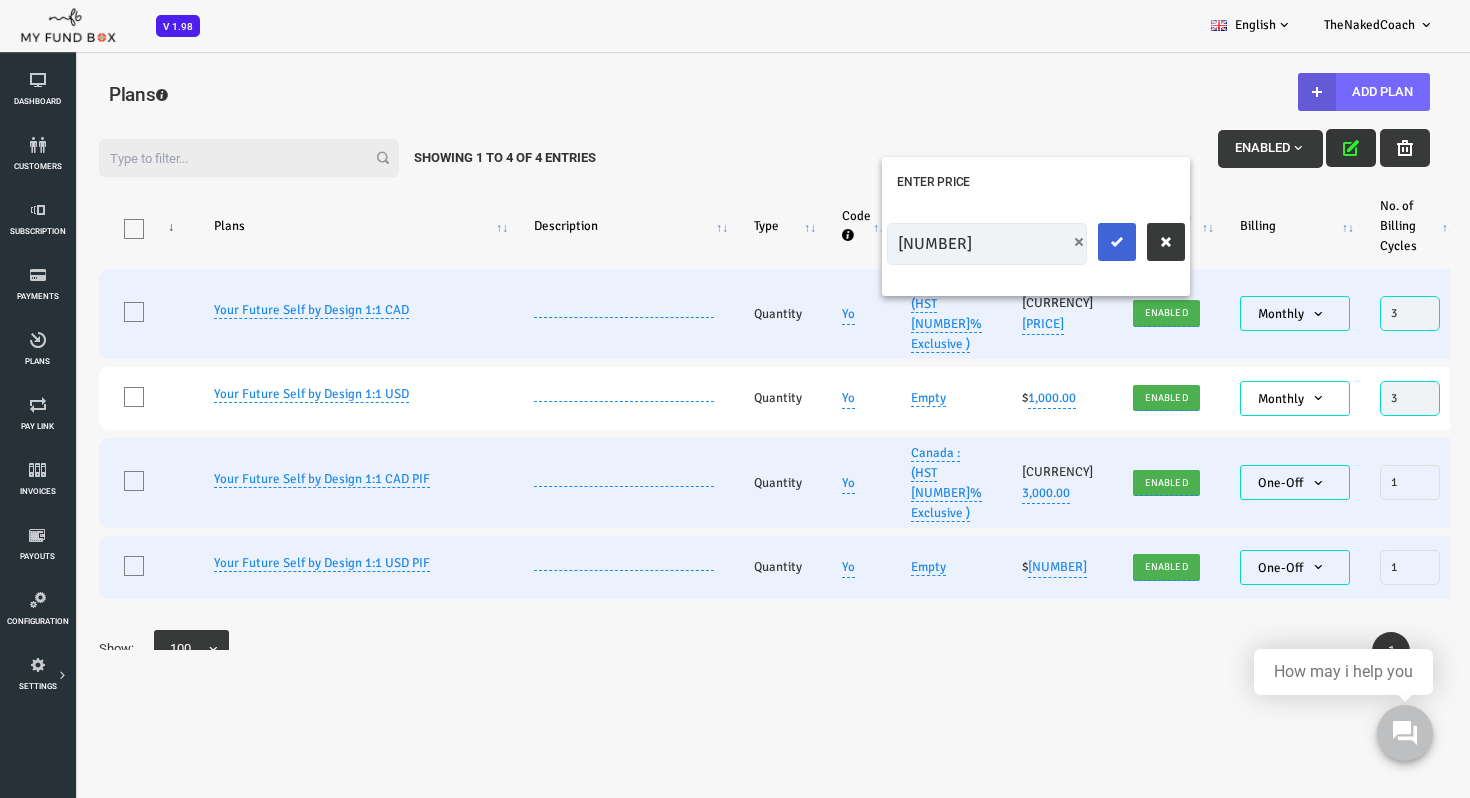 type on "[NUMBER]" 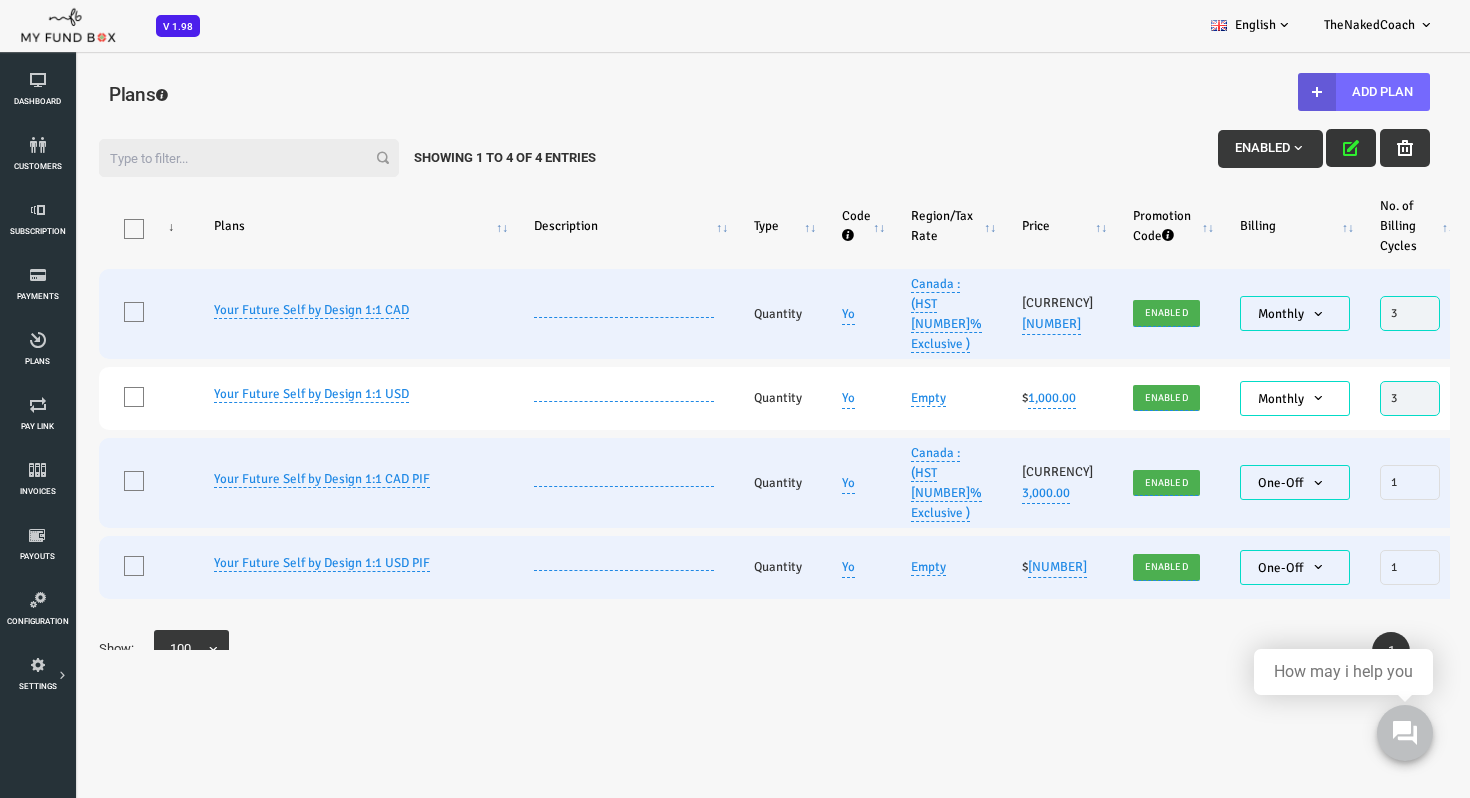 click at bounding box center [1292, 148] 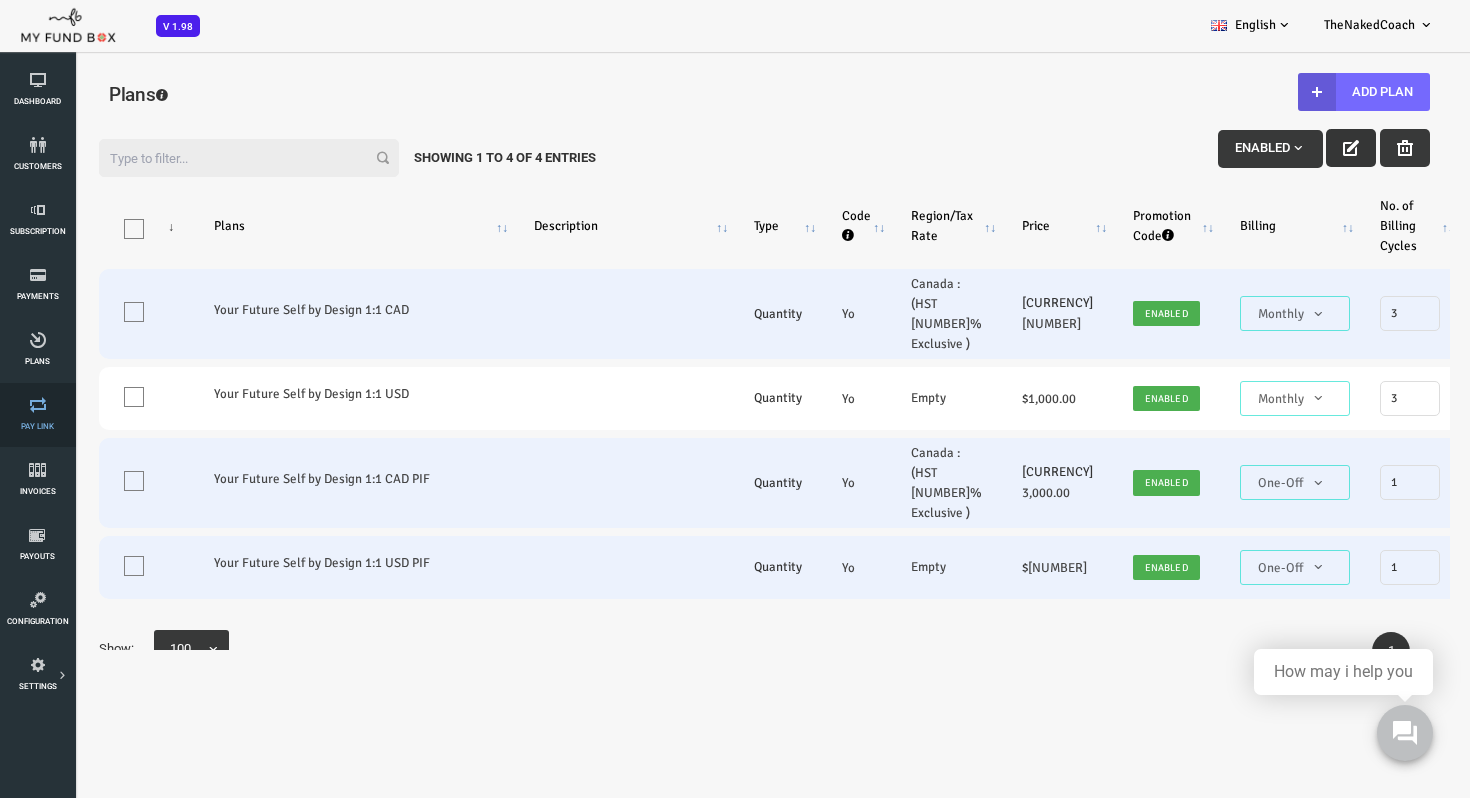 click at bounding box center (37, 405) 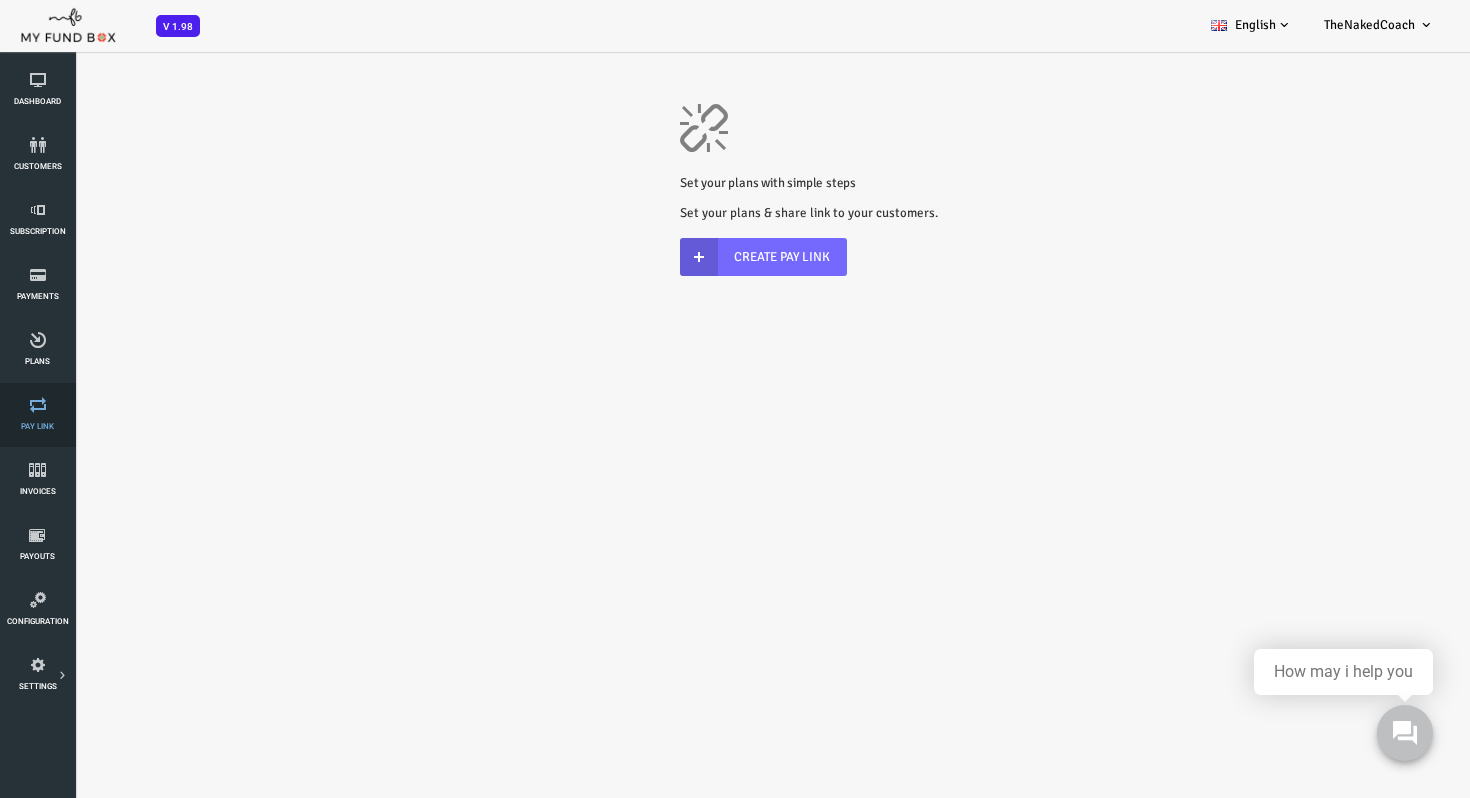 scroll, scrollTop: 0, scrollLeft: 0, axis: both 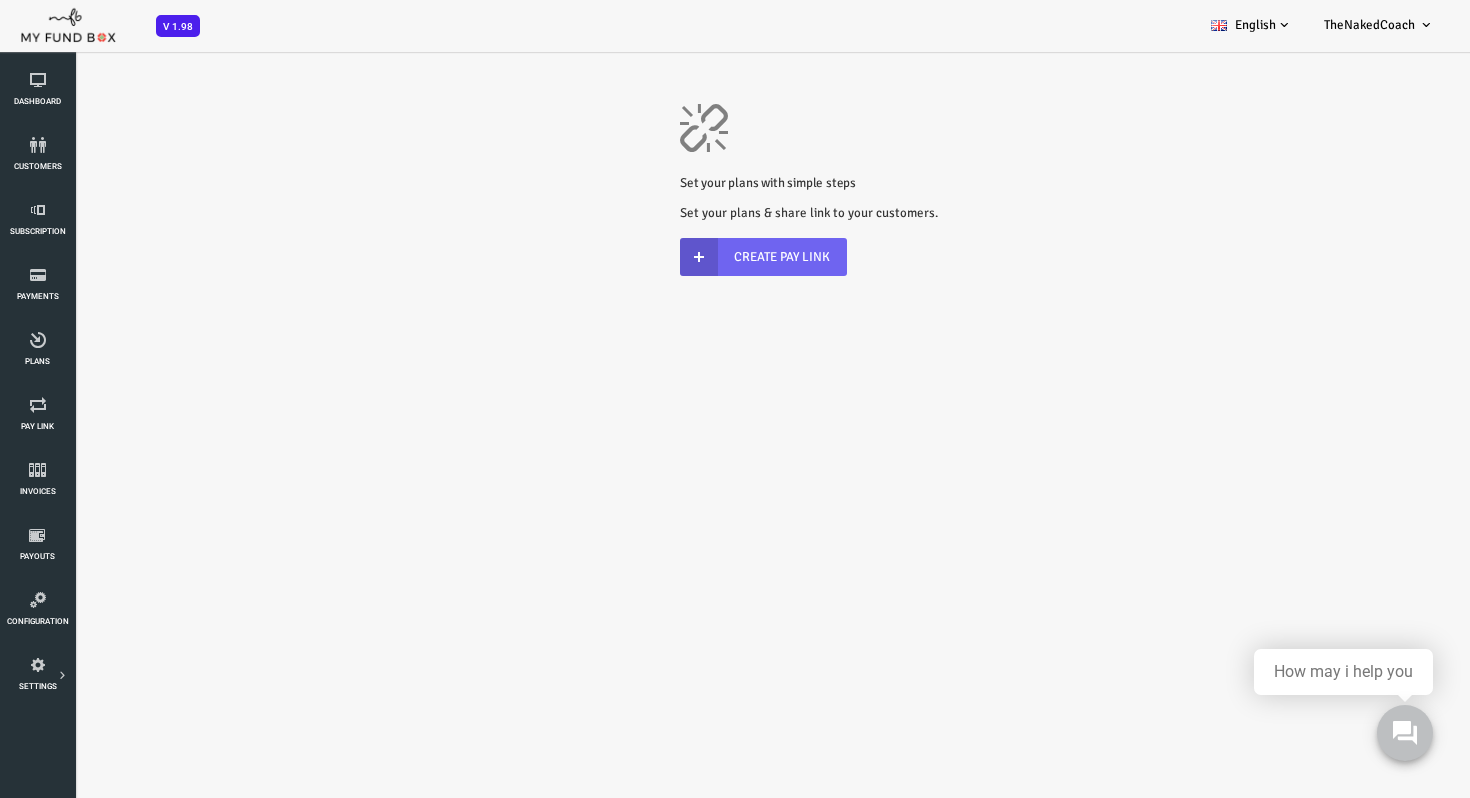 click on "Create Pay Link" at bounding box center (704, 257) 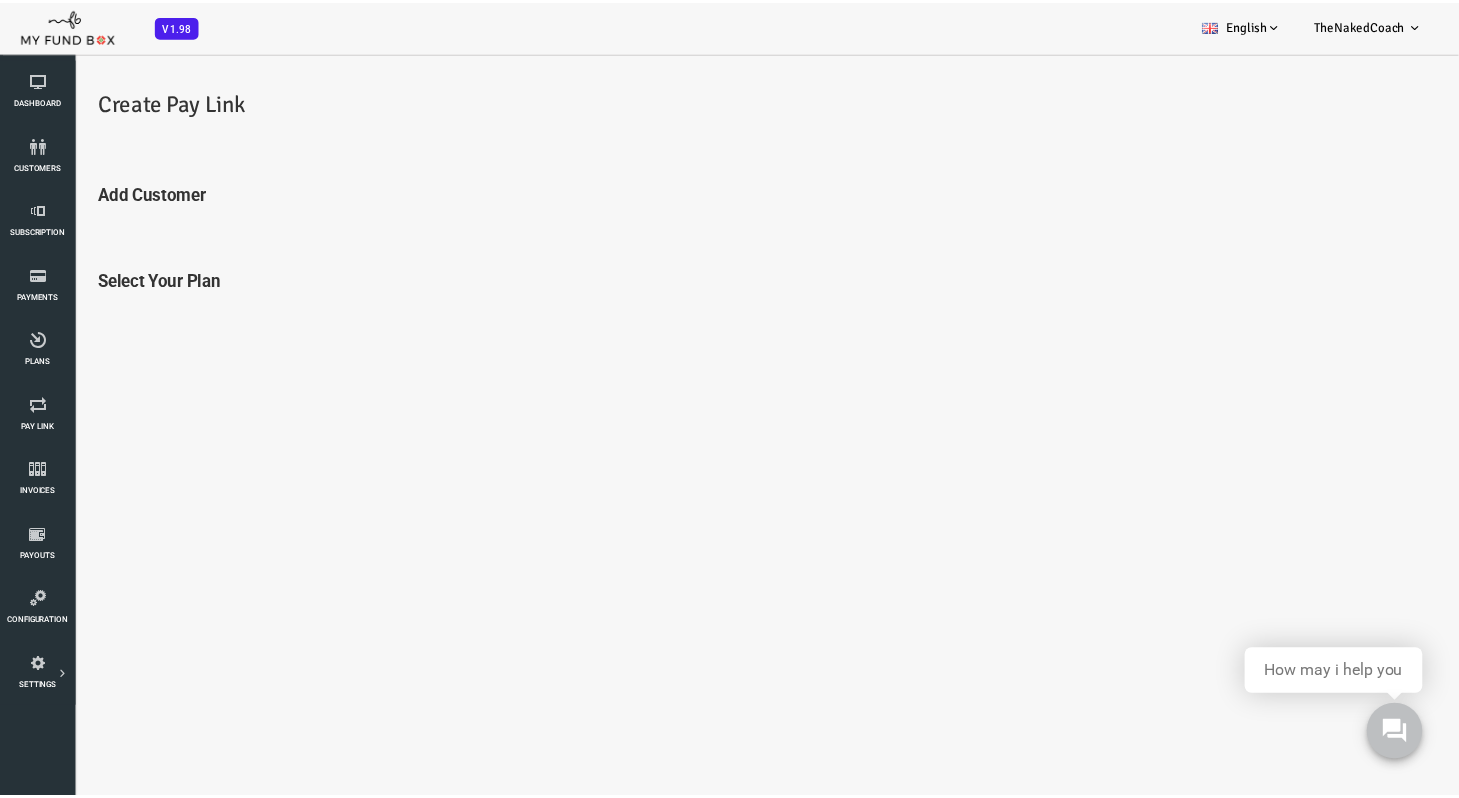scroll, scrollTop: 0, scrollLeft: 0, axis: both 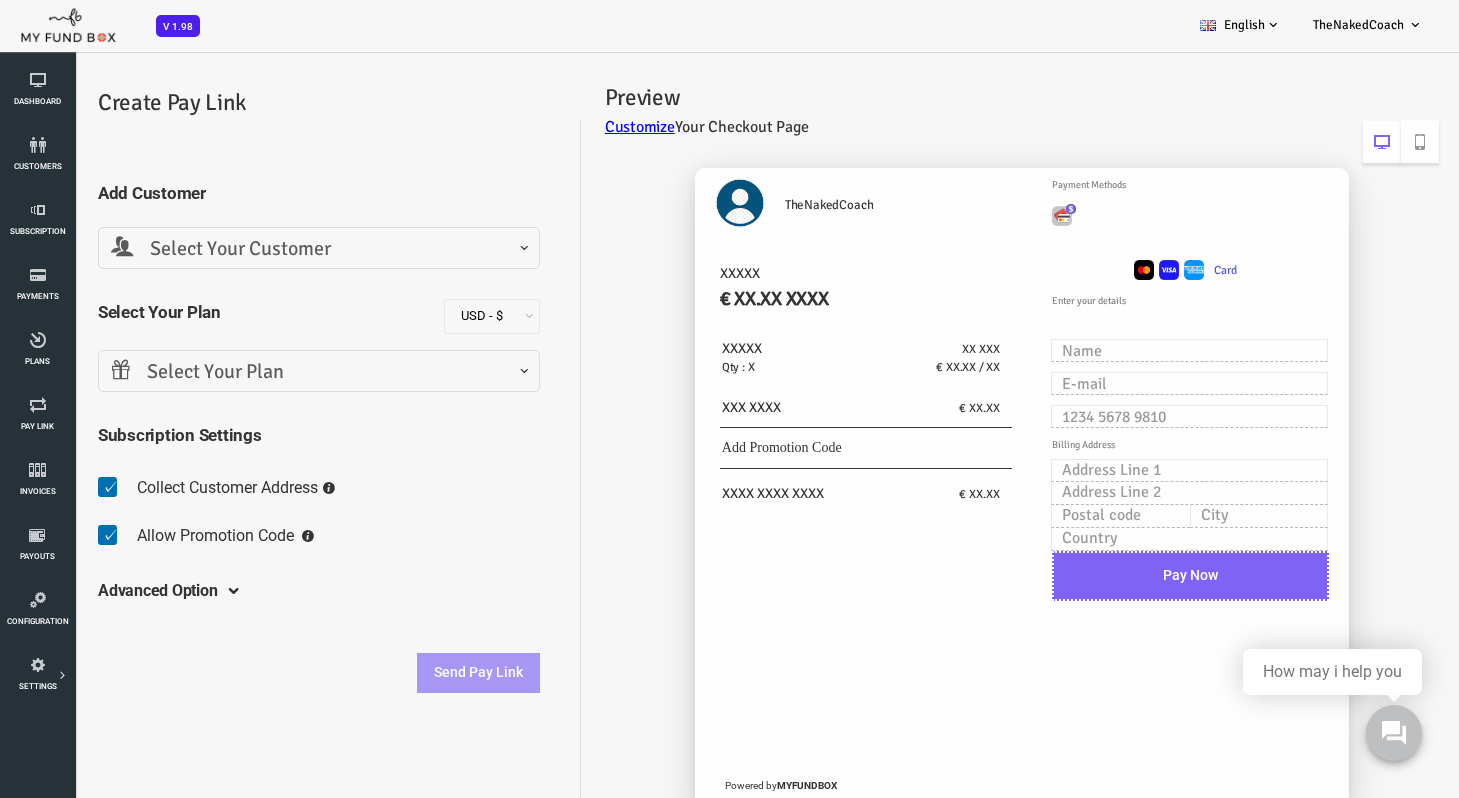click on "Select Your Plan" at bounding box center [261, 372] 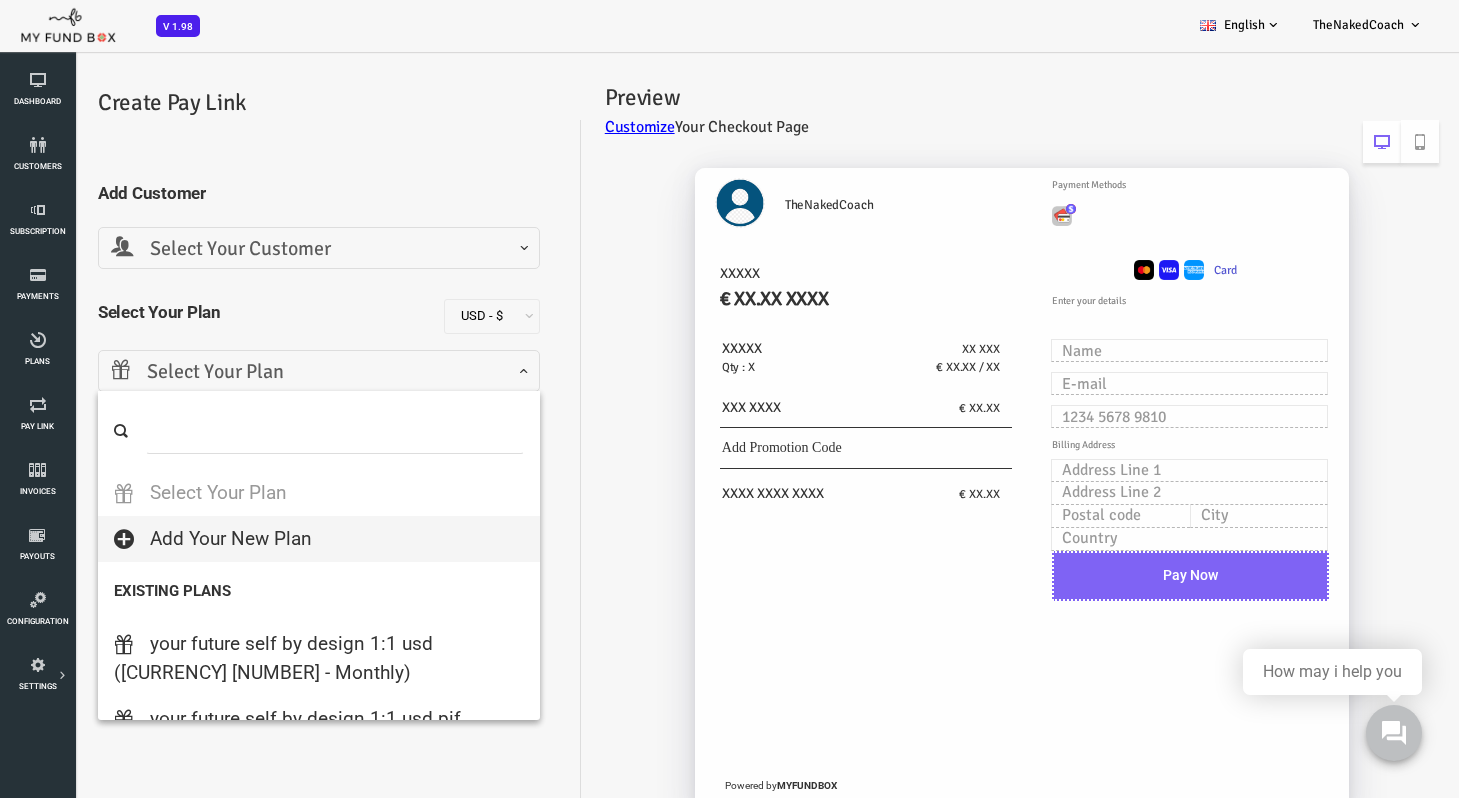 scroll, scrollTop: 58, scrollLeft: 0, axis: vertical 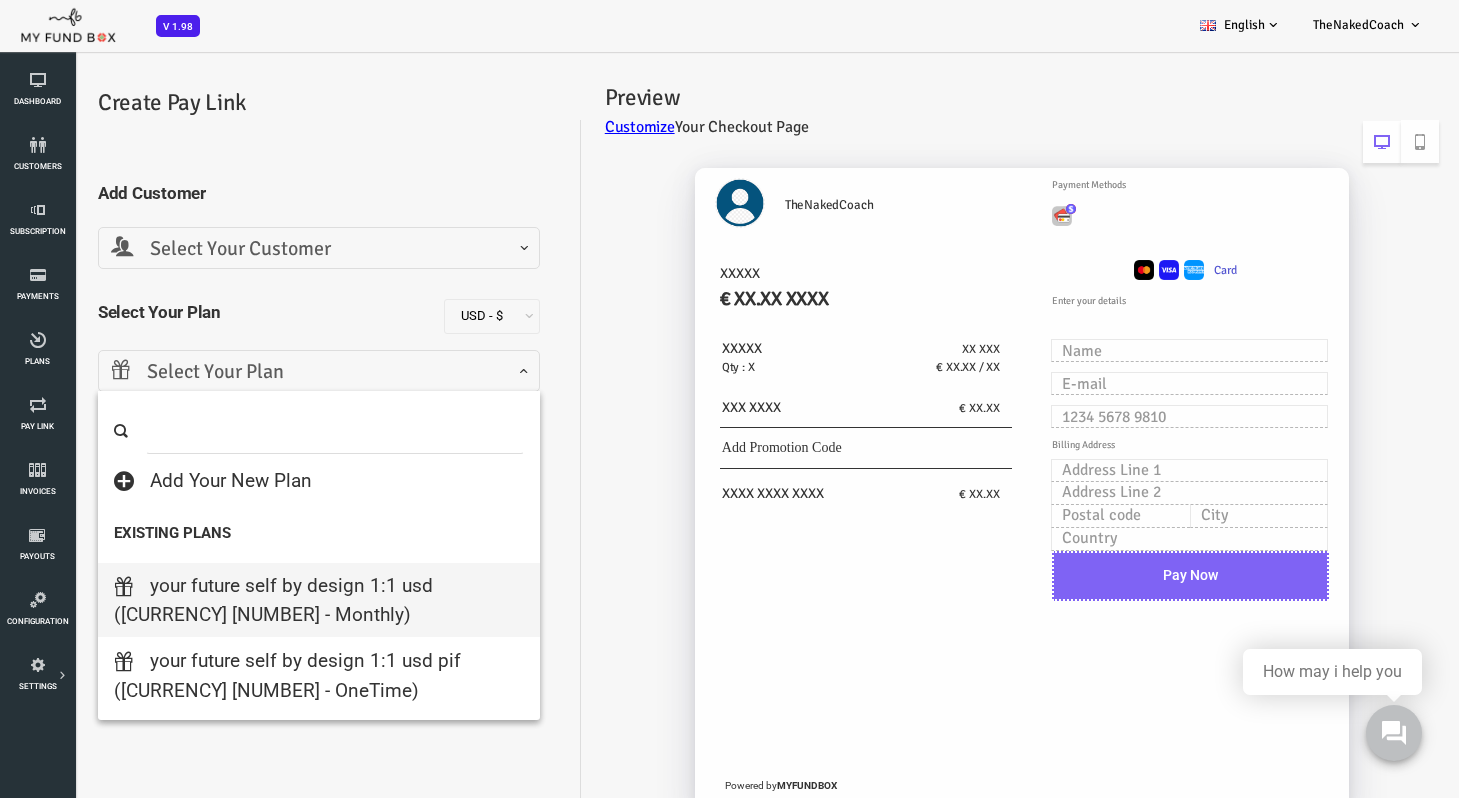 select on "Your Future Self by Design 1:1  USD" 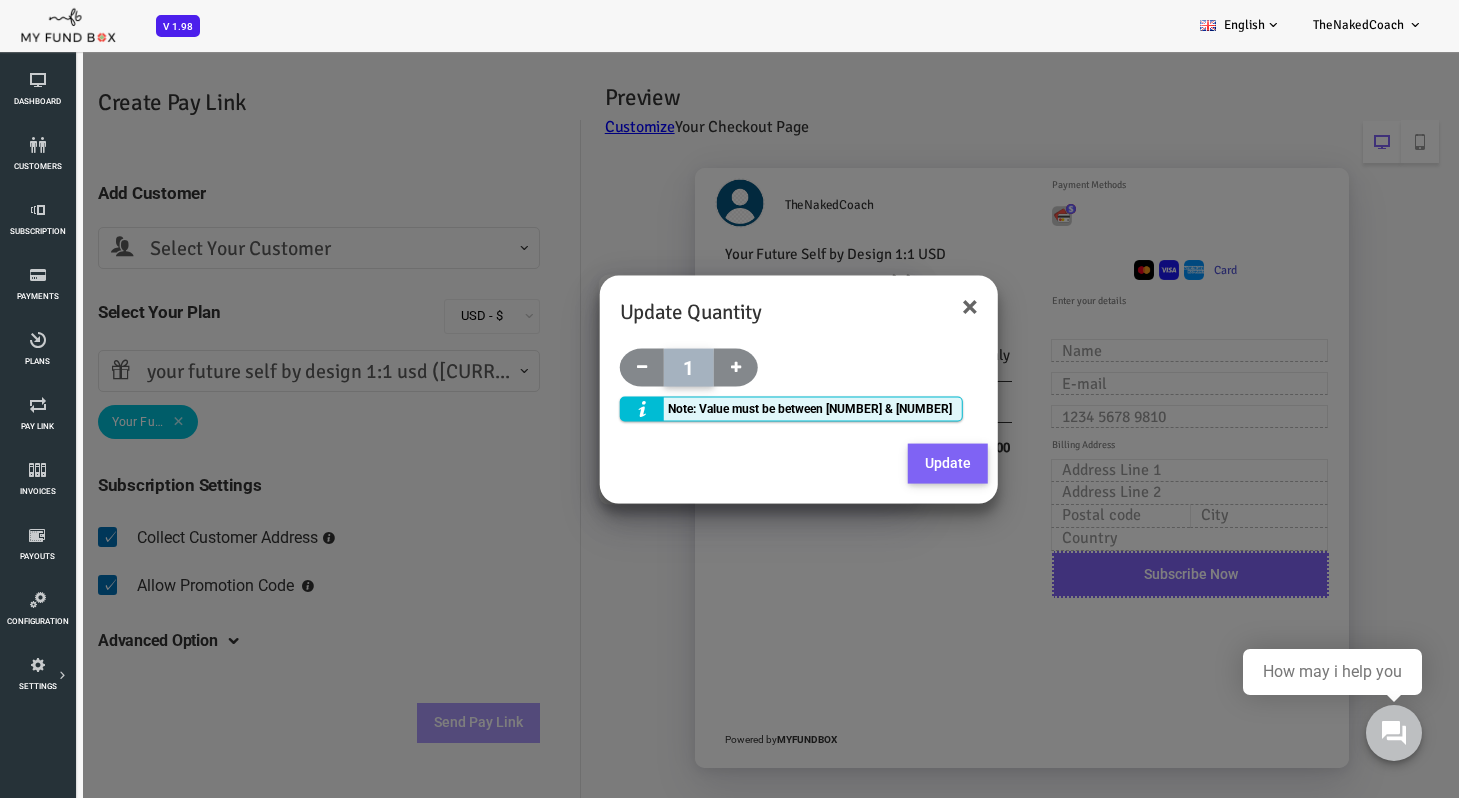 click on "Update" at bounding box center (890, 464) 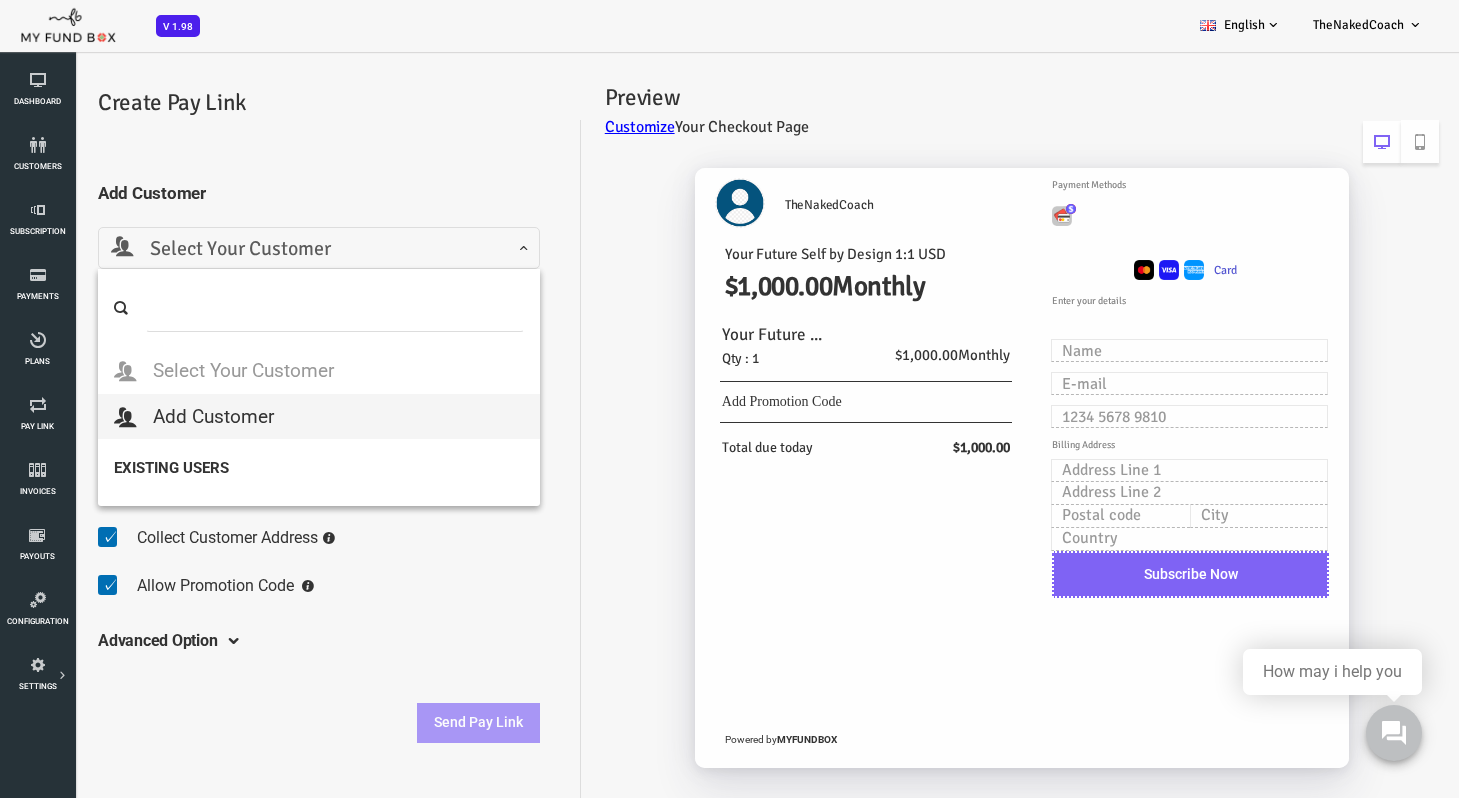 click on "Select Your Customer" at bounding box center [261, 249] 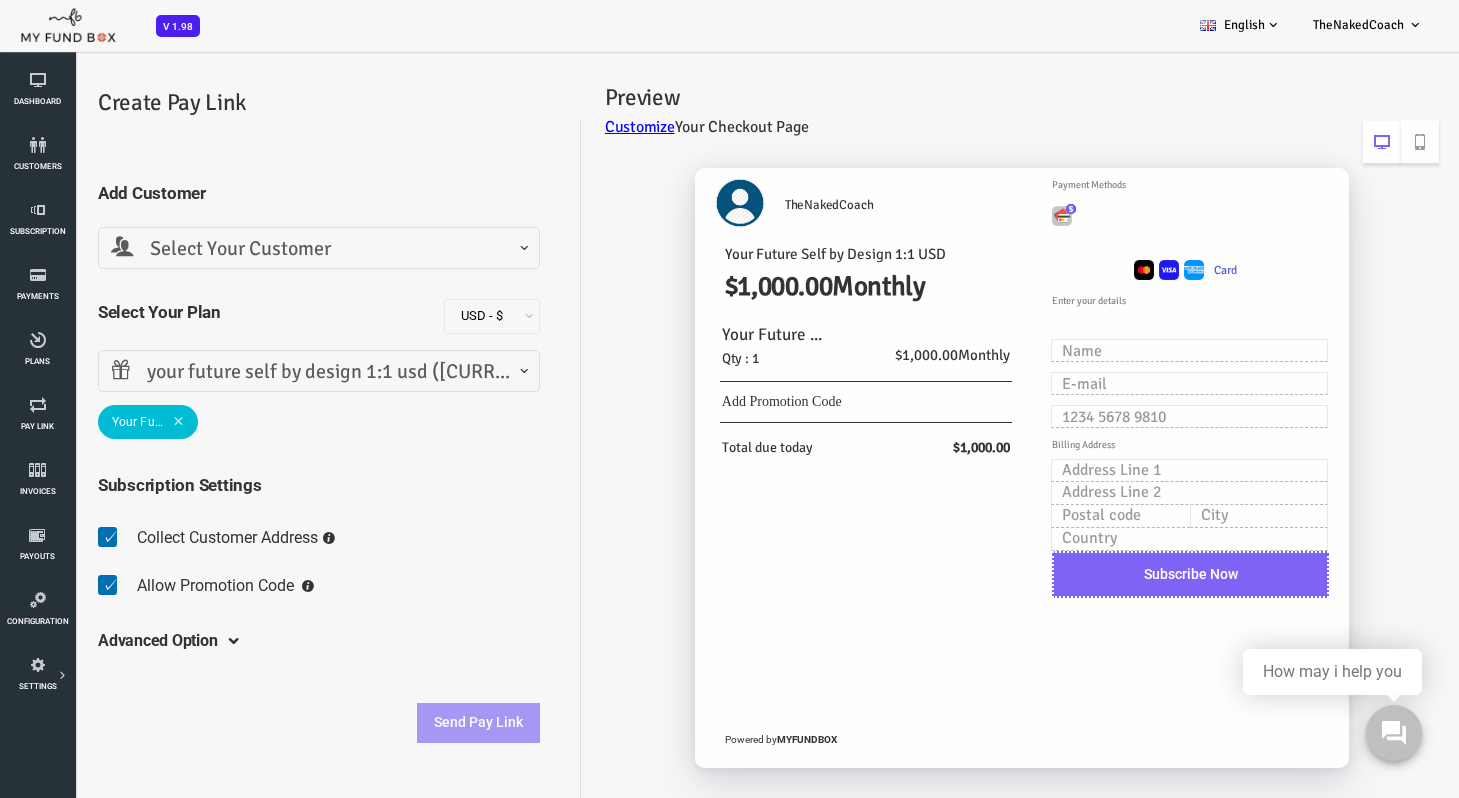 click on "Advanced Option
Include Free Trial
Days
PayLater
Please enter a valid date
Initial Setup Fee" at bounding box center (261, 641) 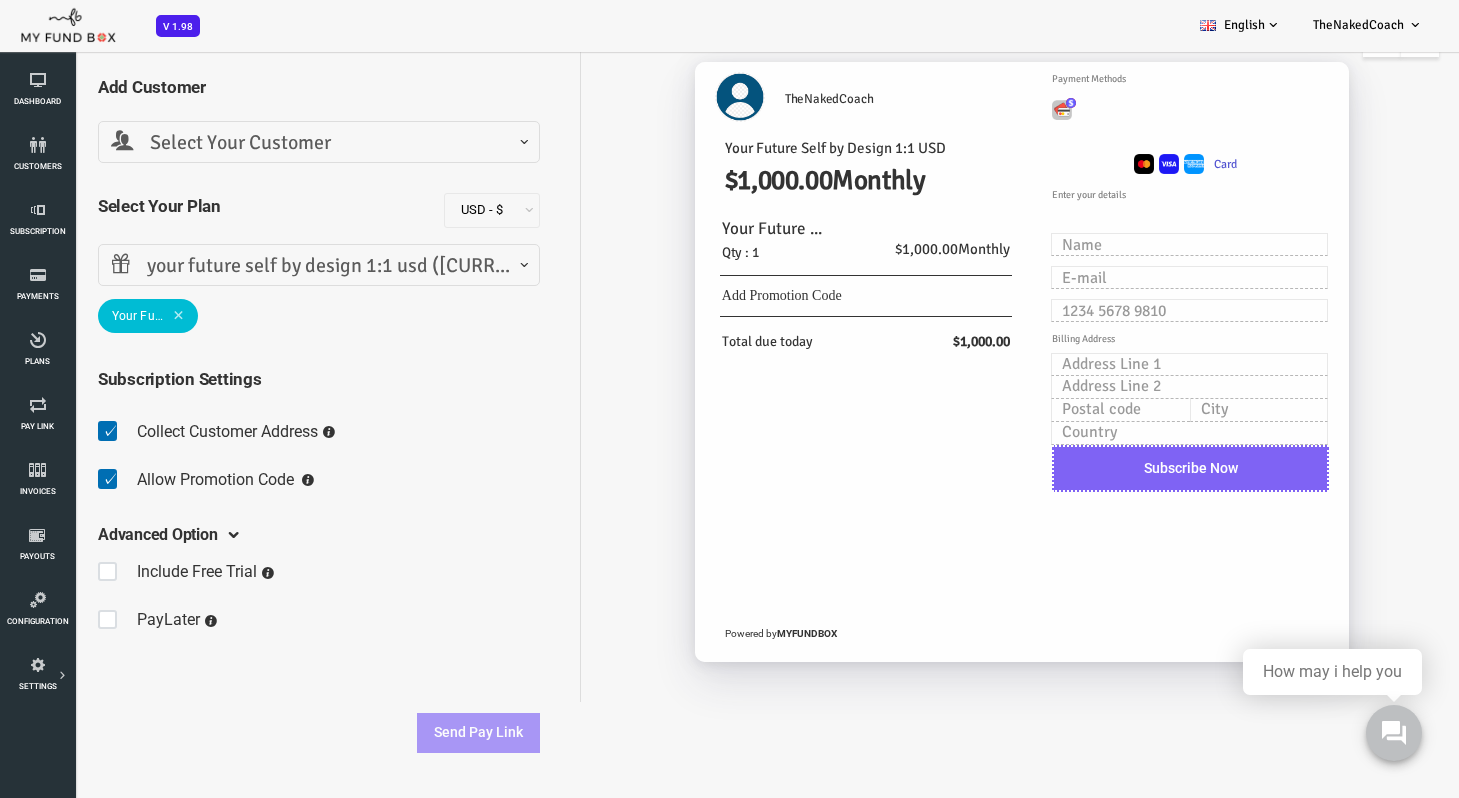 scroll, scrollTop: 0, scrollLeft: 0, axis: both 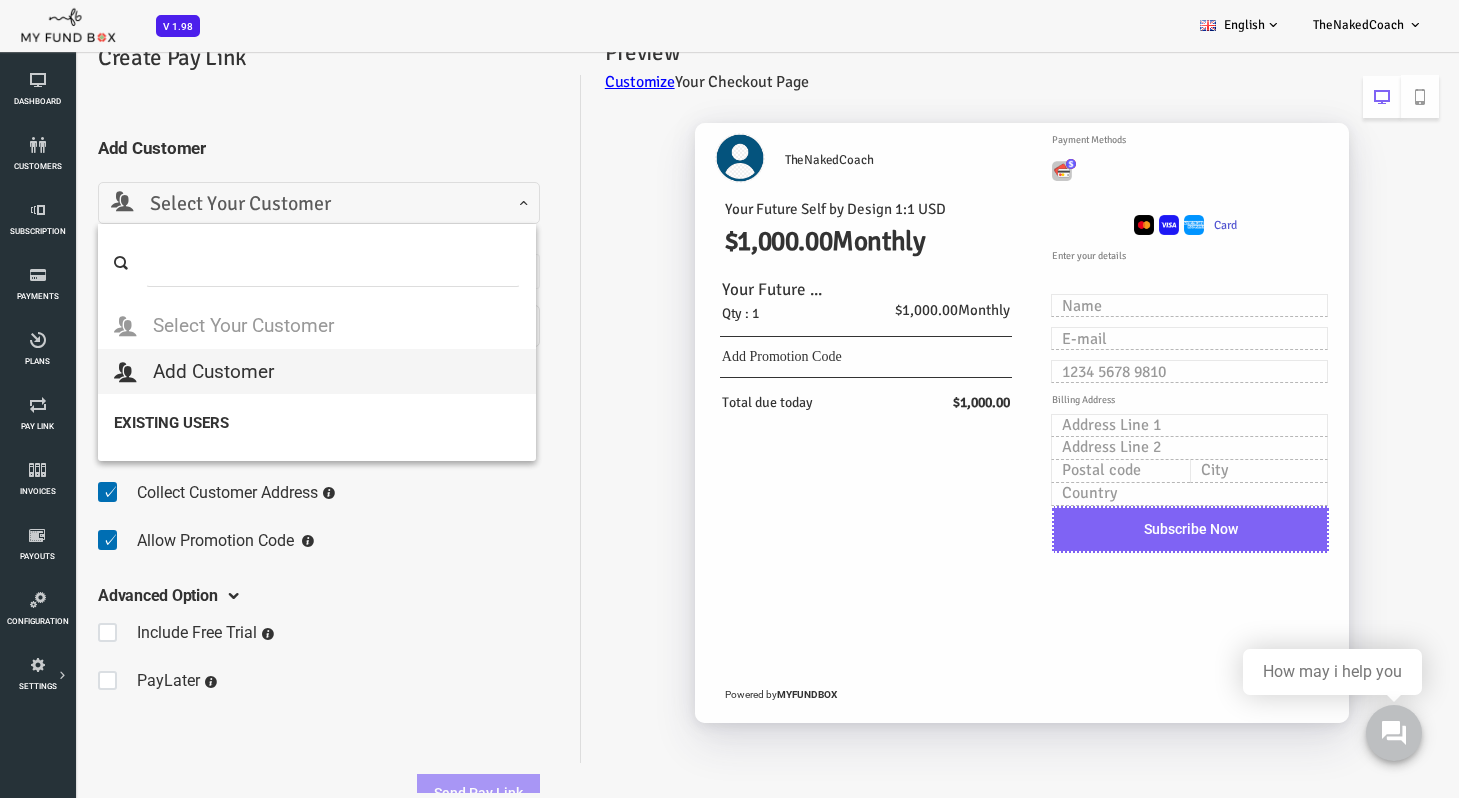 click on "Select Your Customer" at bounding box center (261, 204) 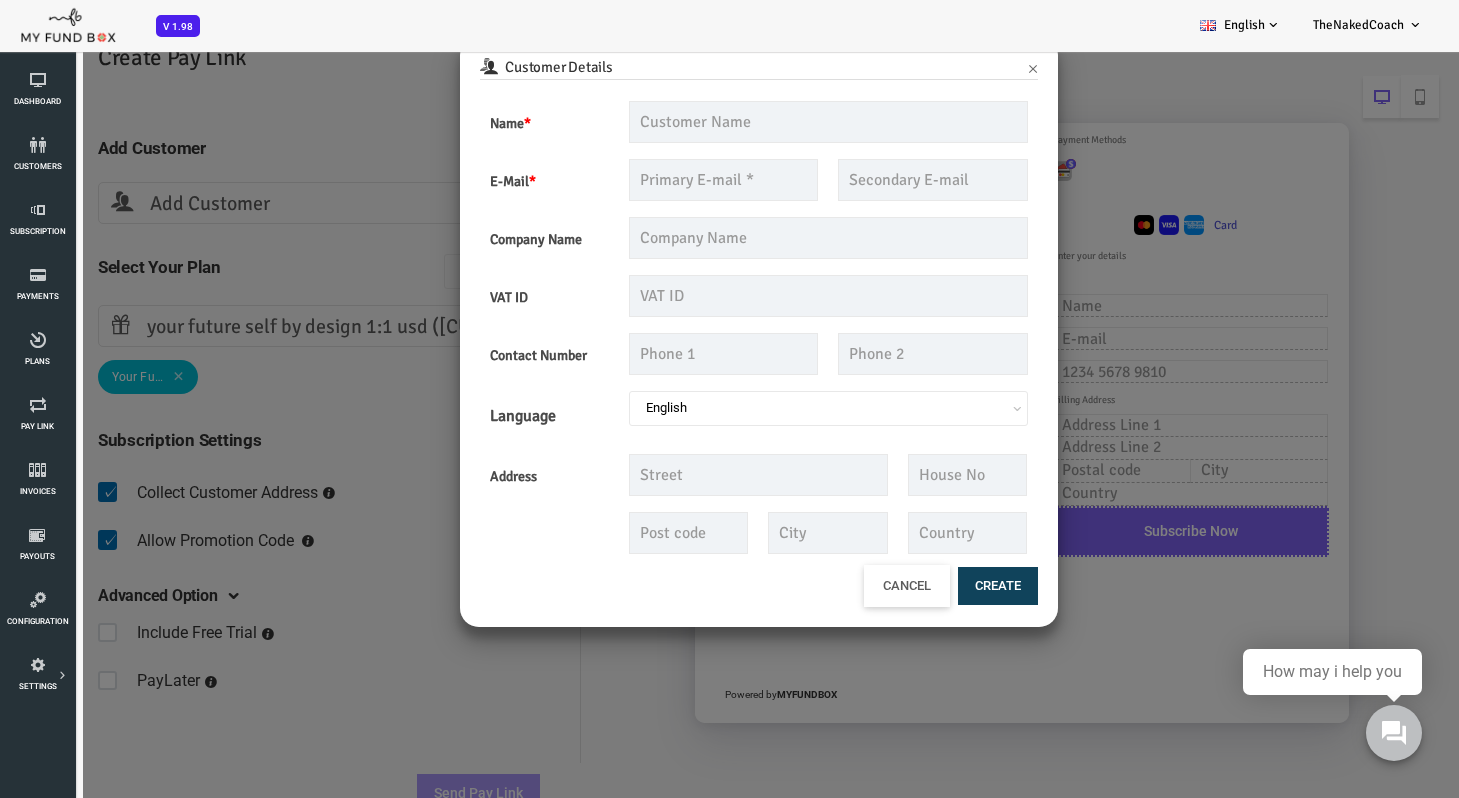 click on "Cancel" at bounding box center [849, 586] 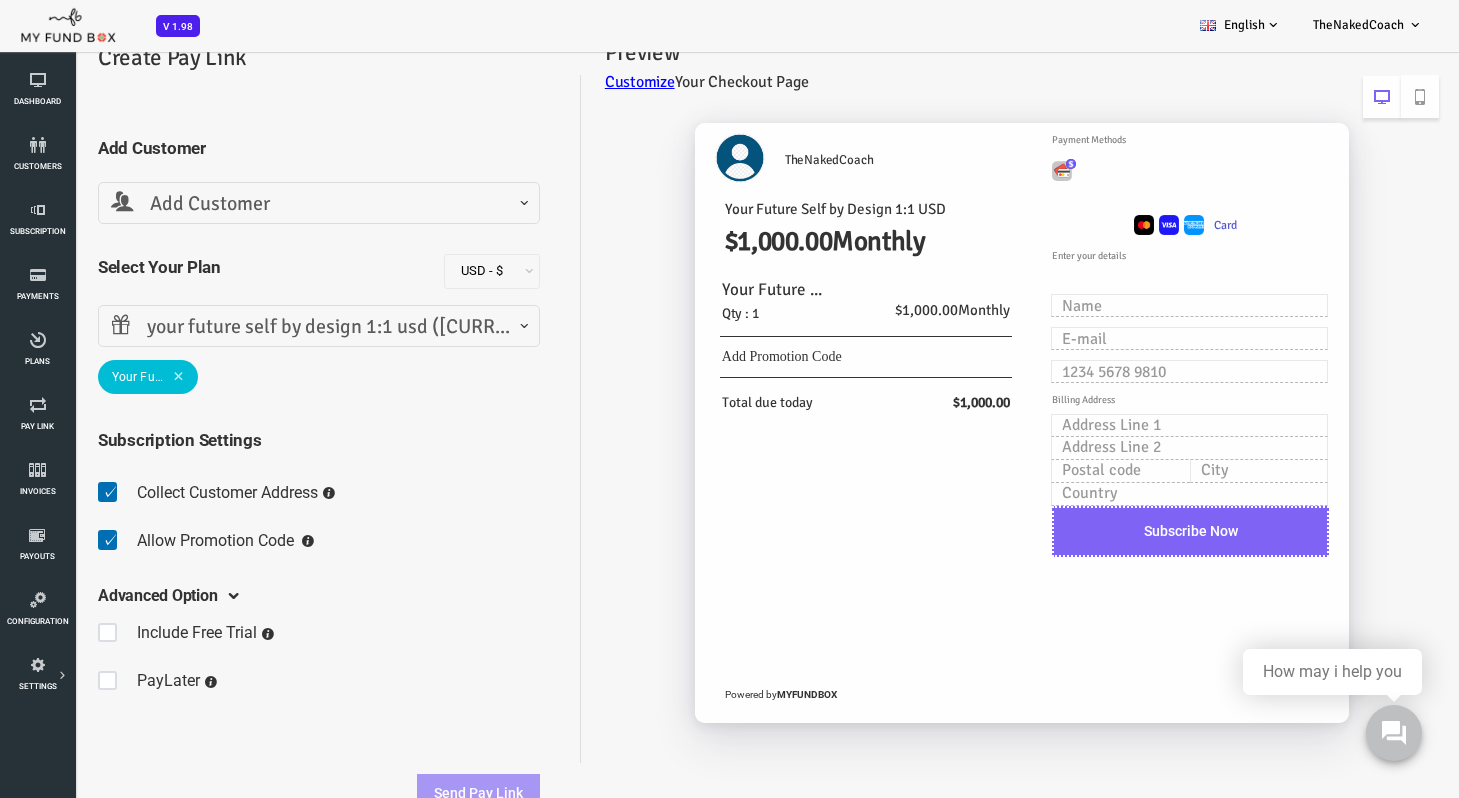 scroll, scrollTop: 0, scrollLeft: 0, axis: both 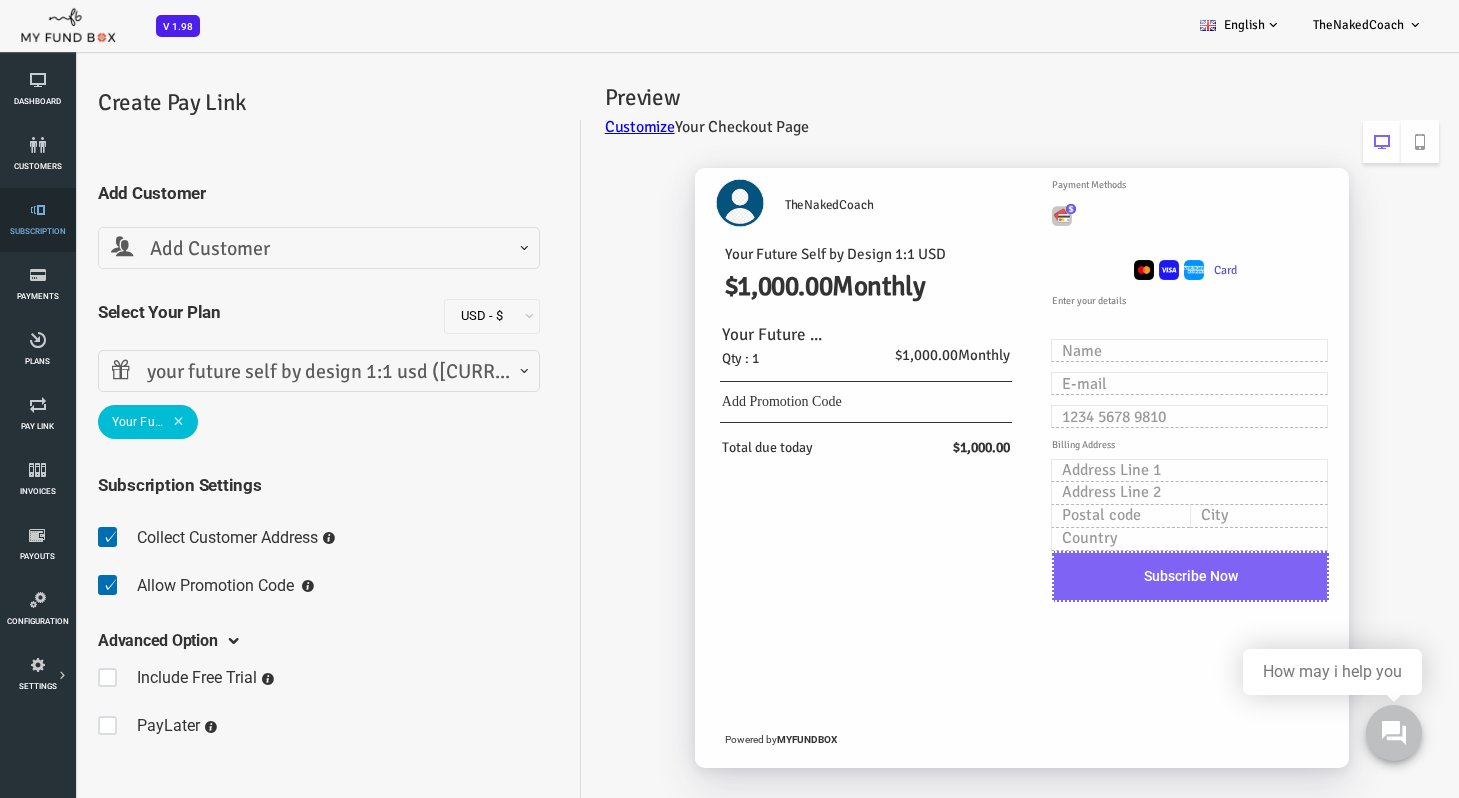 click at bounding box center [37, 210] 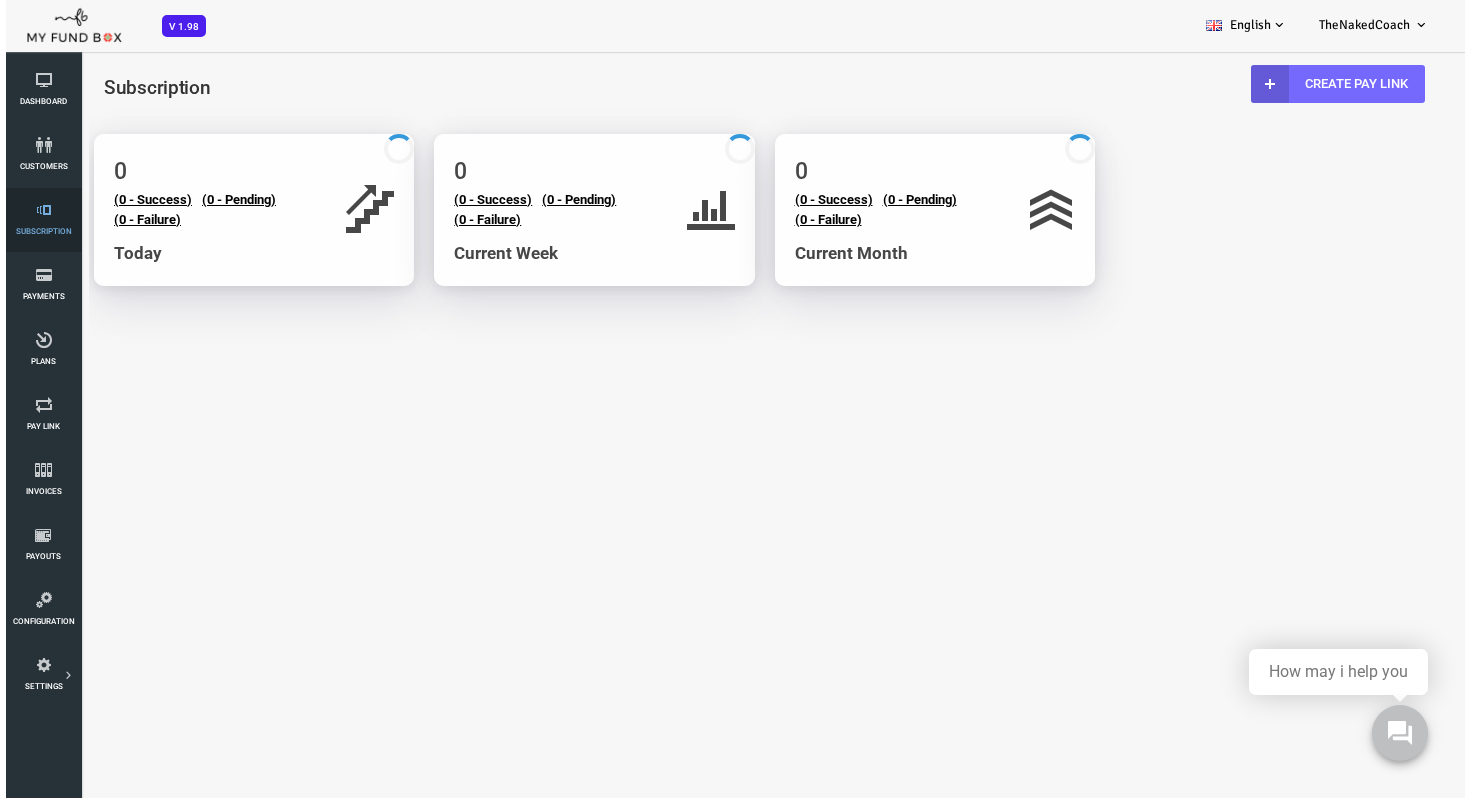 scroll, scrollTop: 0, scrollLeft: 0, axis: both 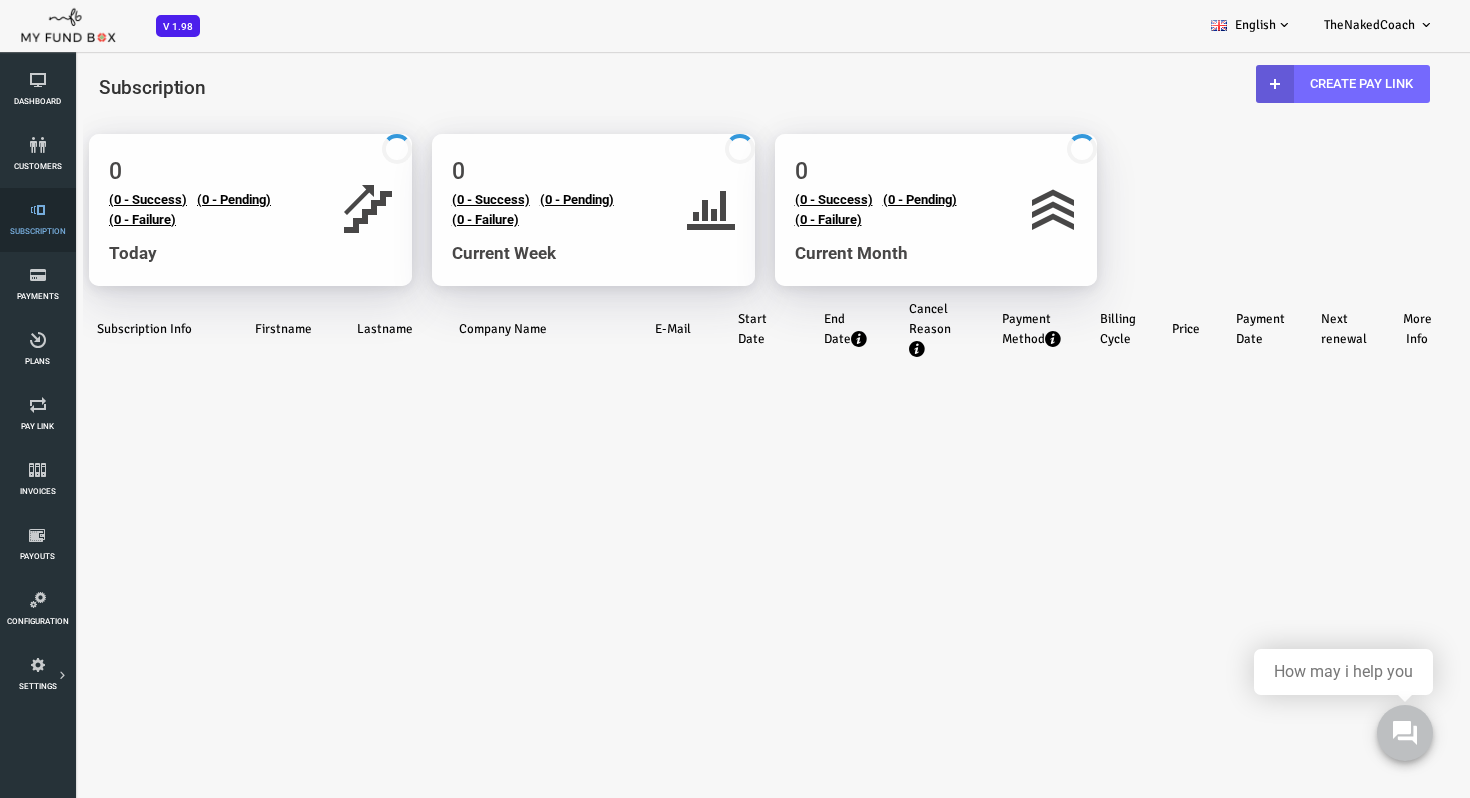 select on "100" 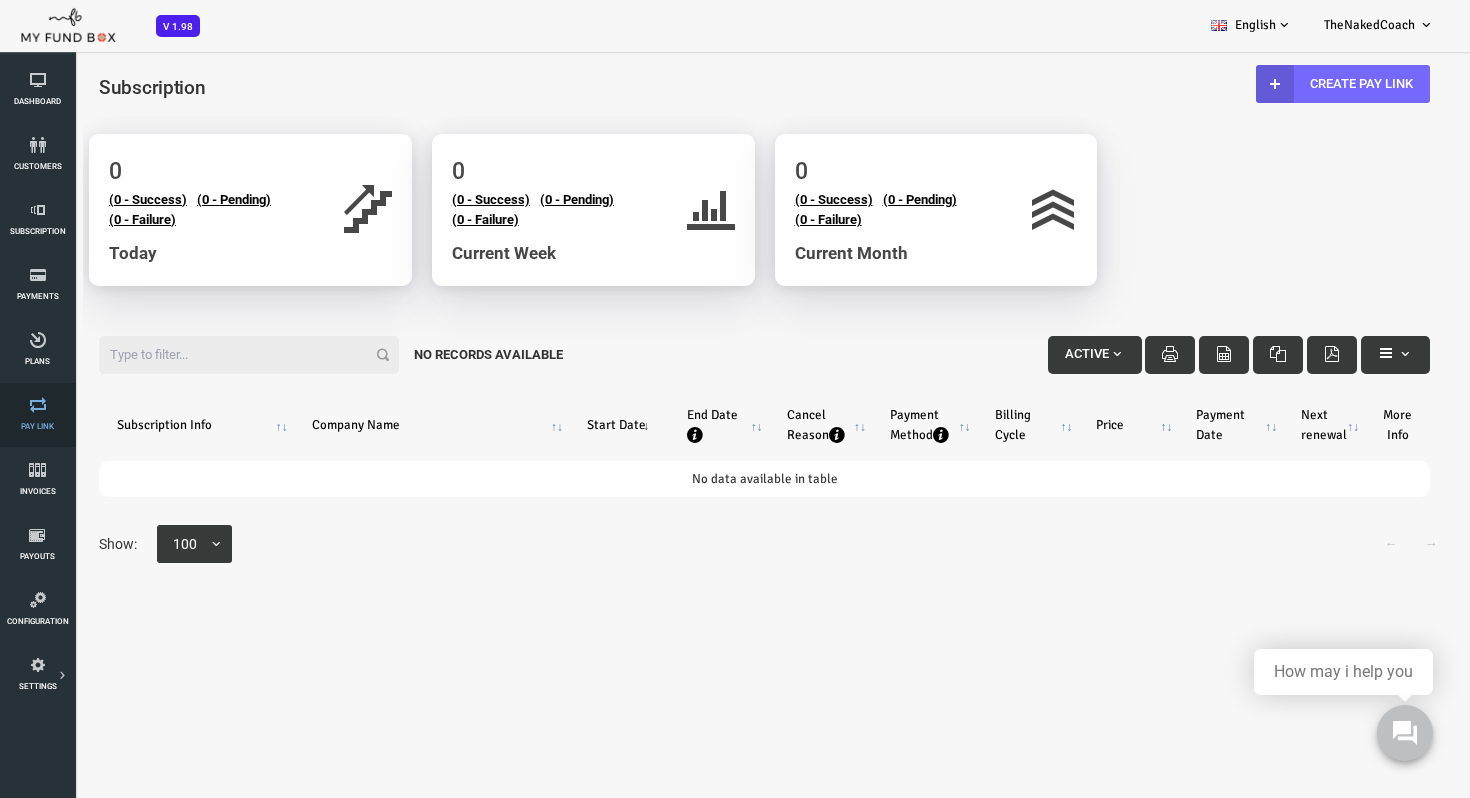 click at bounding box center [37, 405] 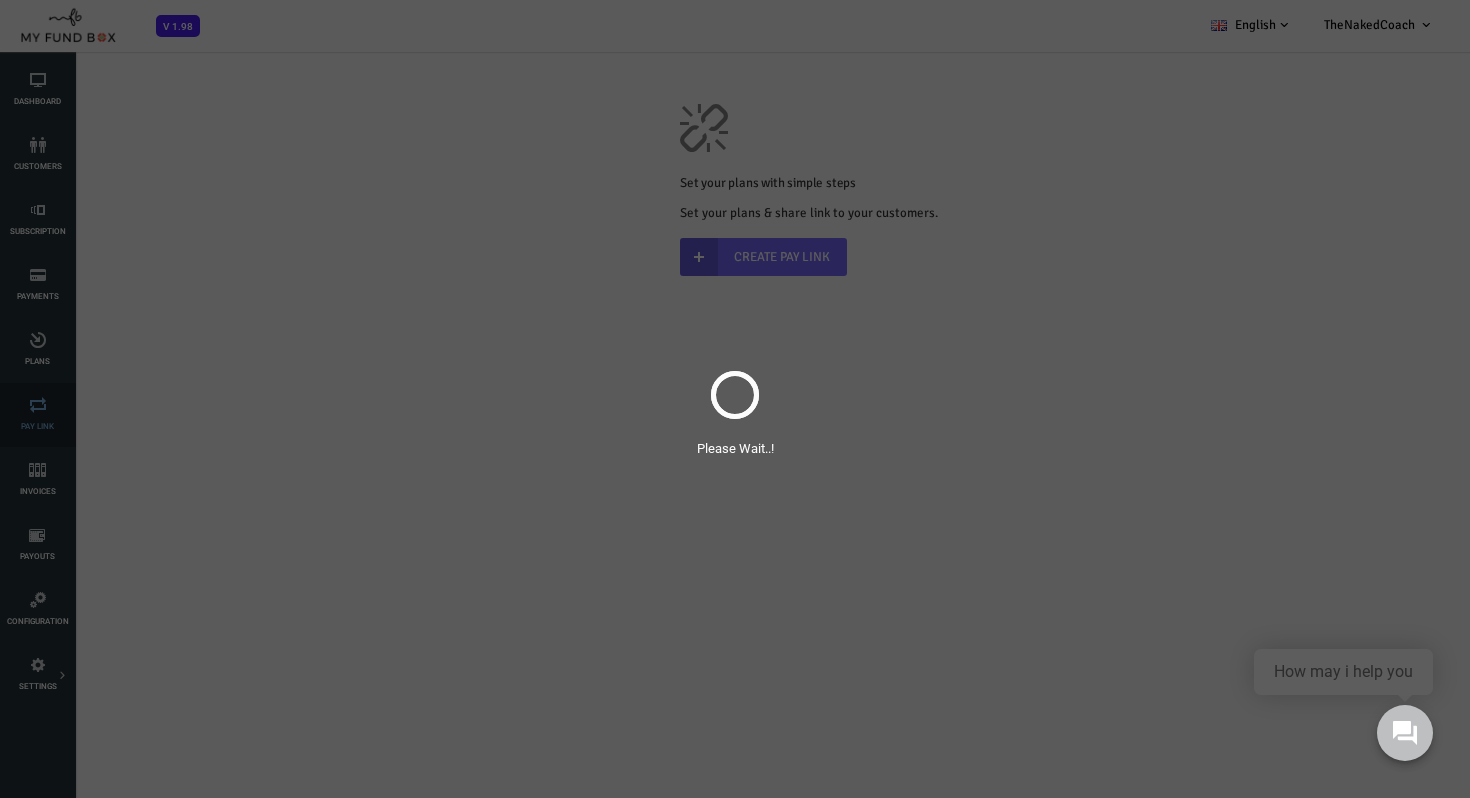 scroll, scrollTop: 0, scrollLeft: 0, axis: both 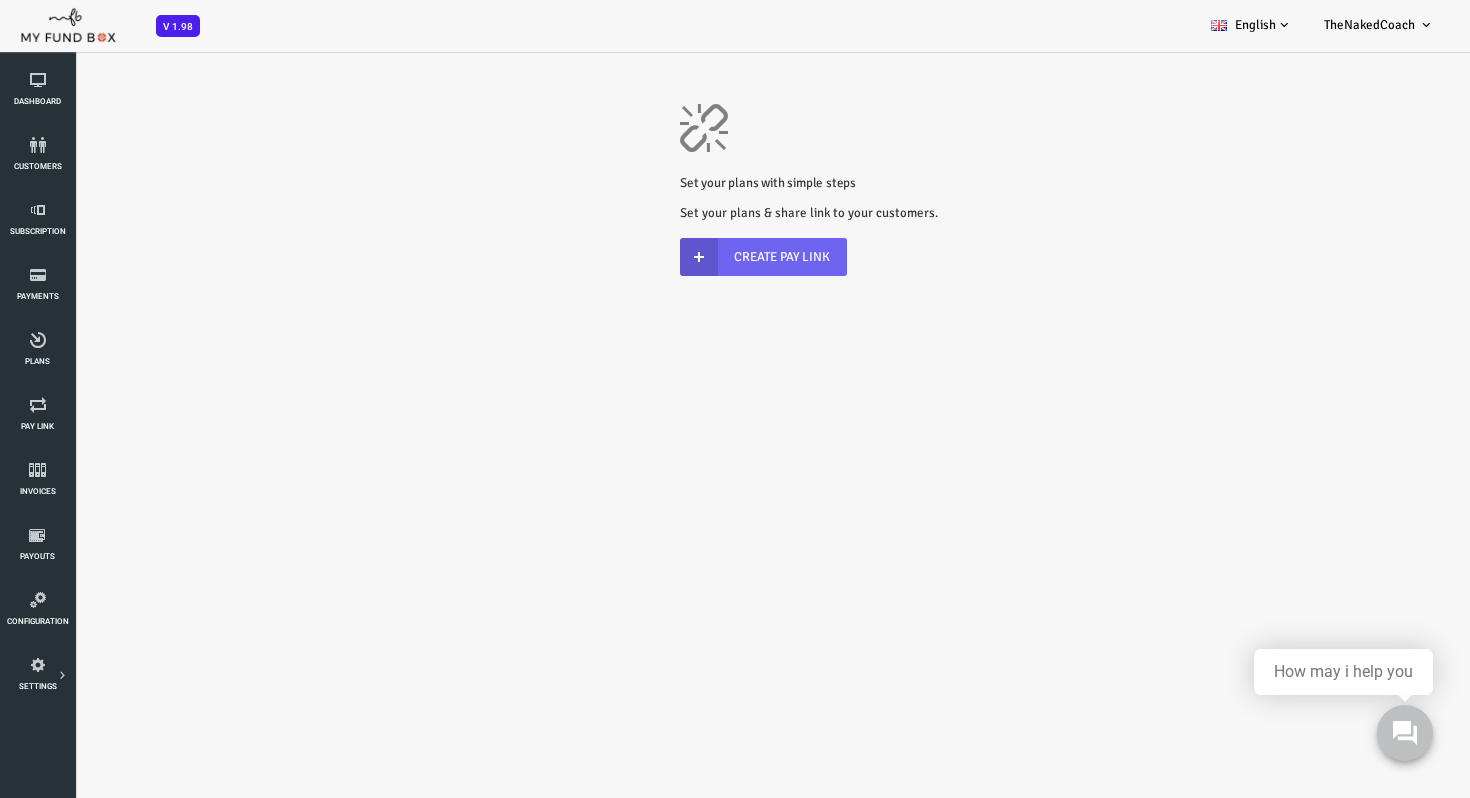 click at bounding box center (640, 257) 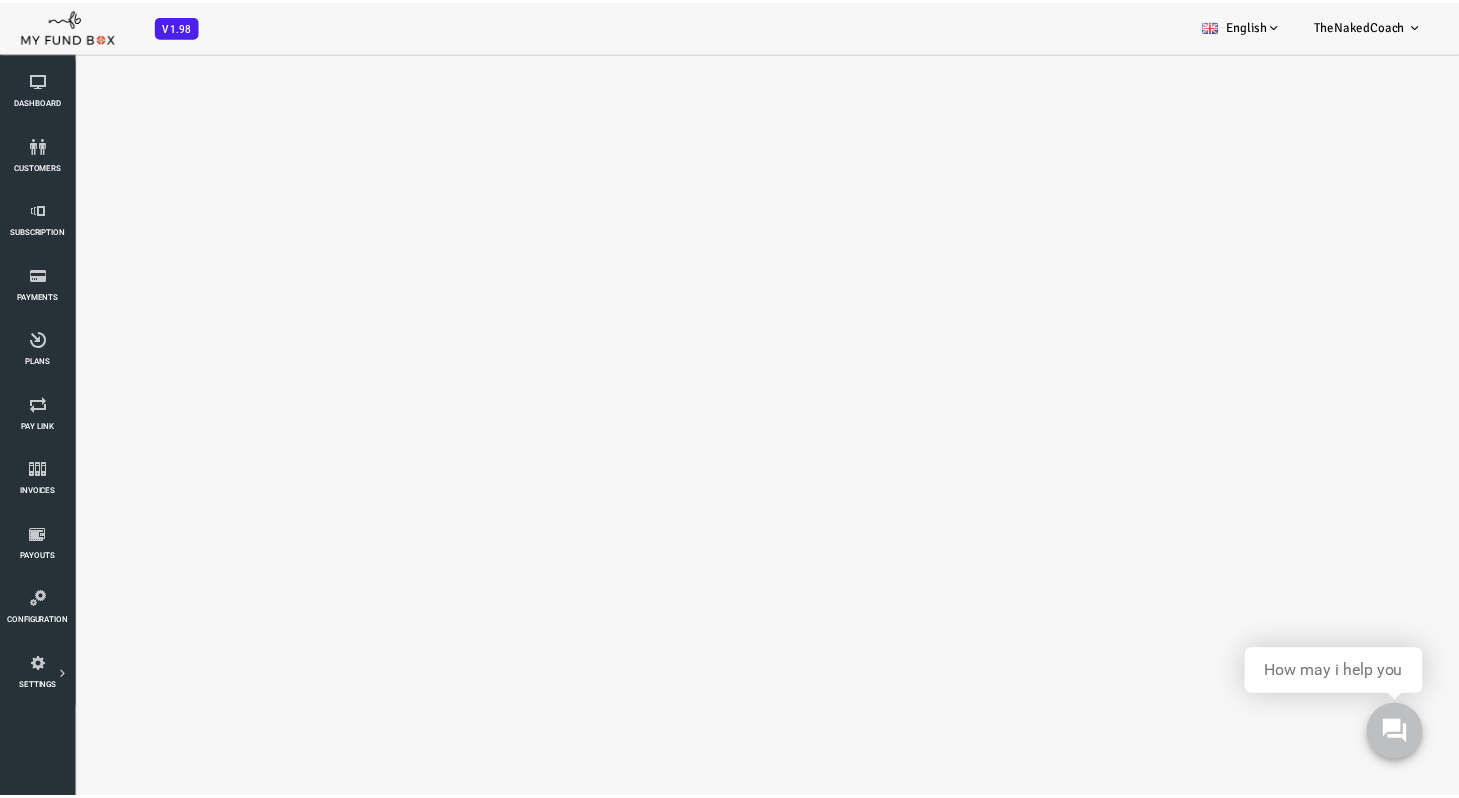 scroll, scrollTop: 0, scrollLeft: 0, axis: both 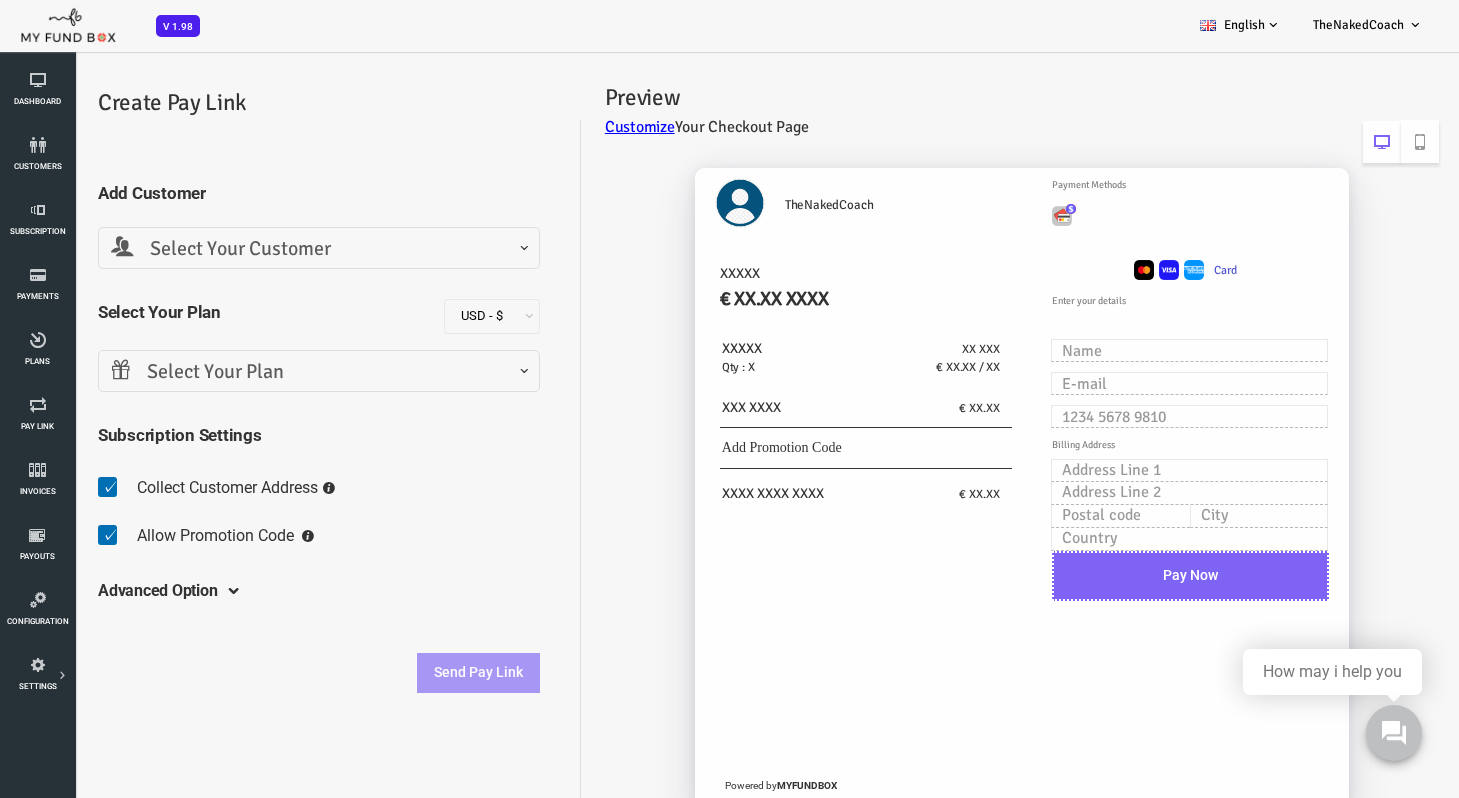 click on "Select Your Plan" at bounding box center (261, 372) 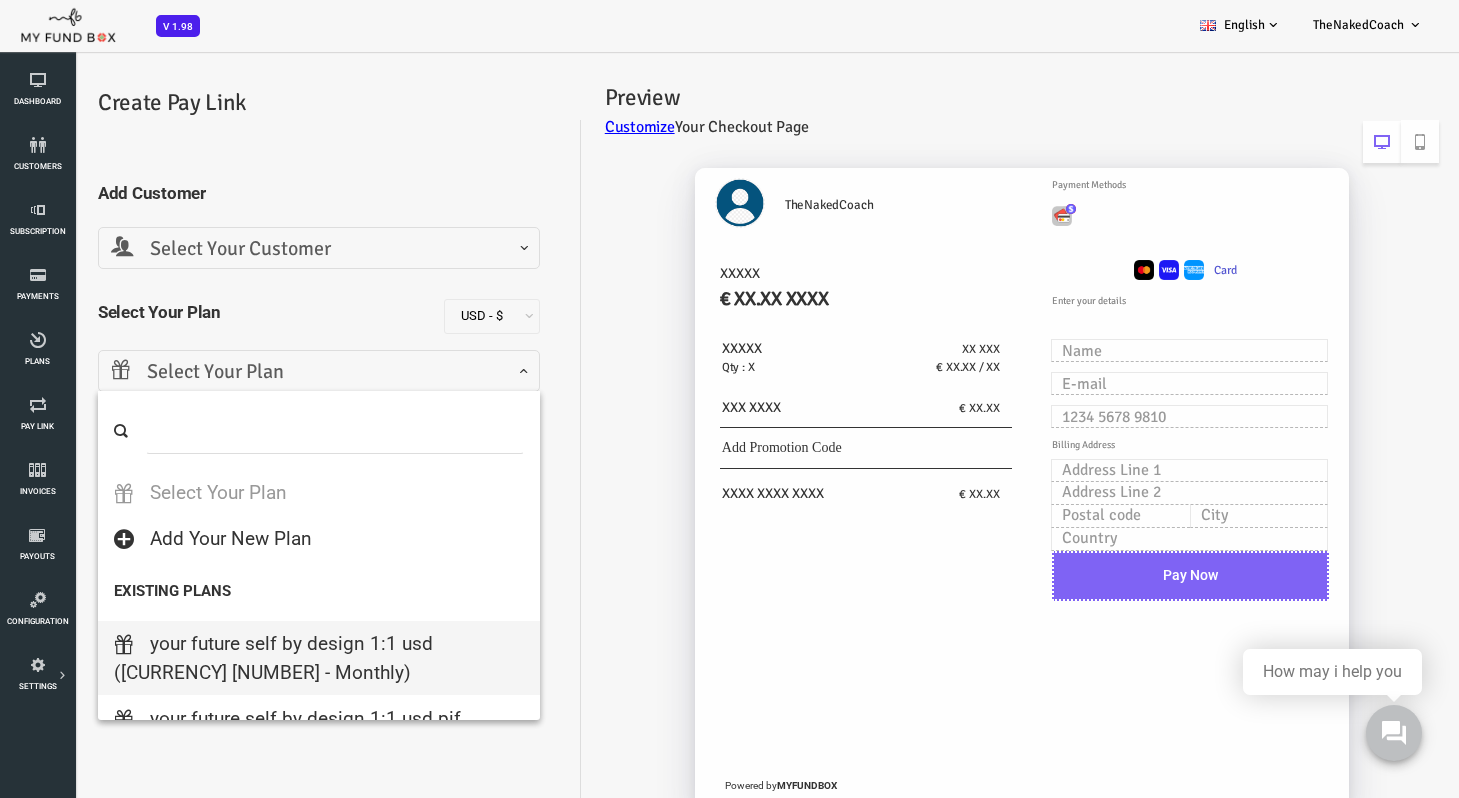 select on "Your Future Self by Design 1:1  USD" 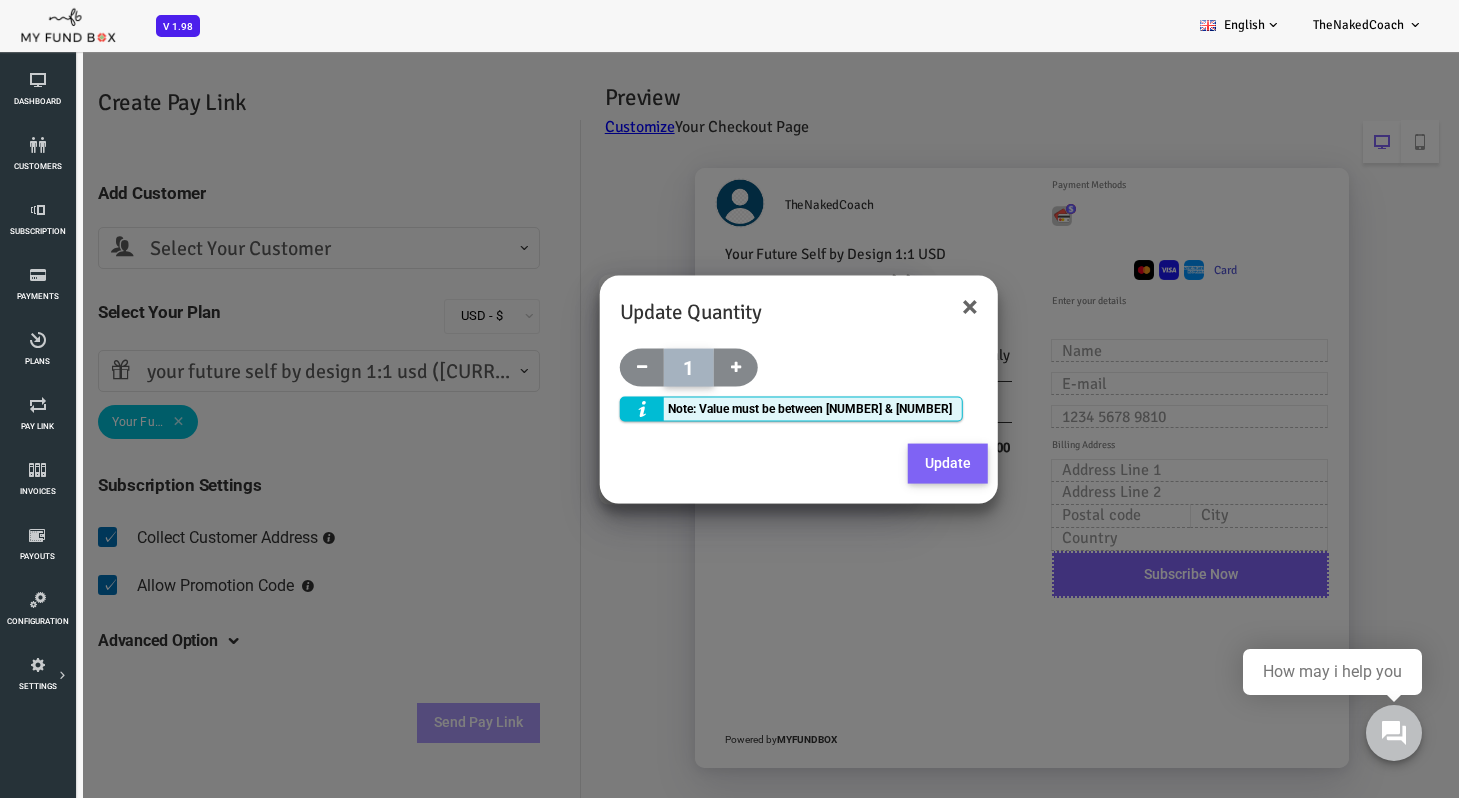 click on "Update" at bounding box center [890, 464] 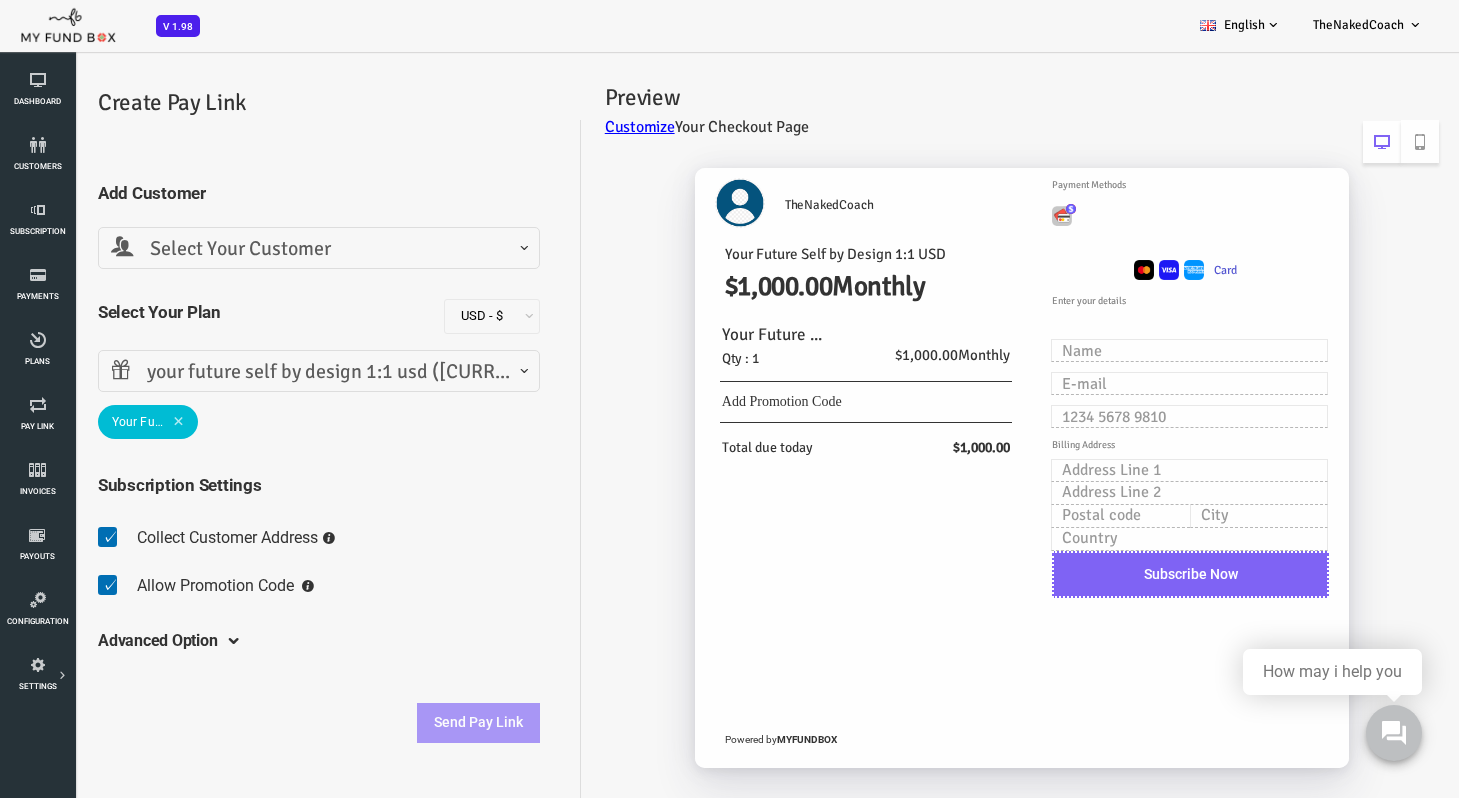click at bounding box center (1004, 216) 